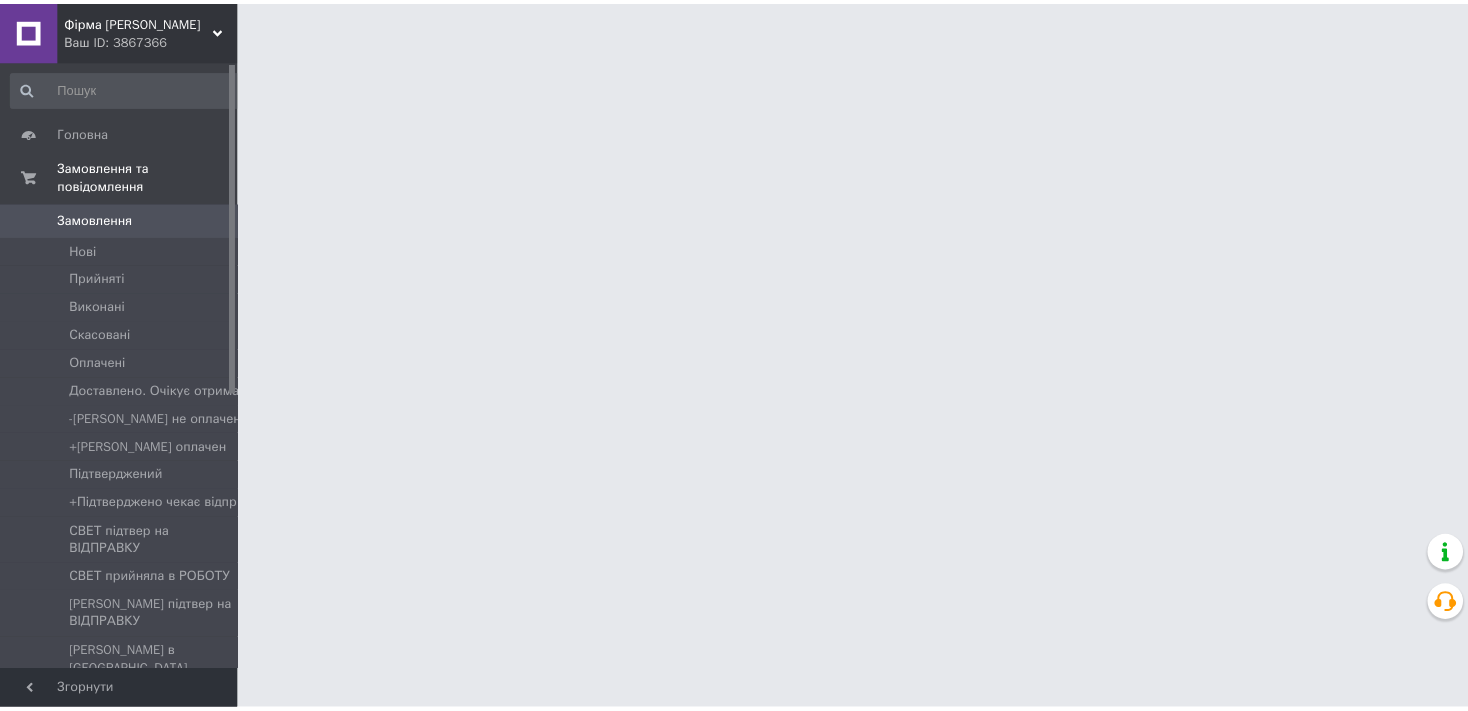 scroll, scrollTop: 0, scrollLeft: 0, axis: both 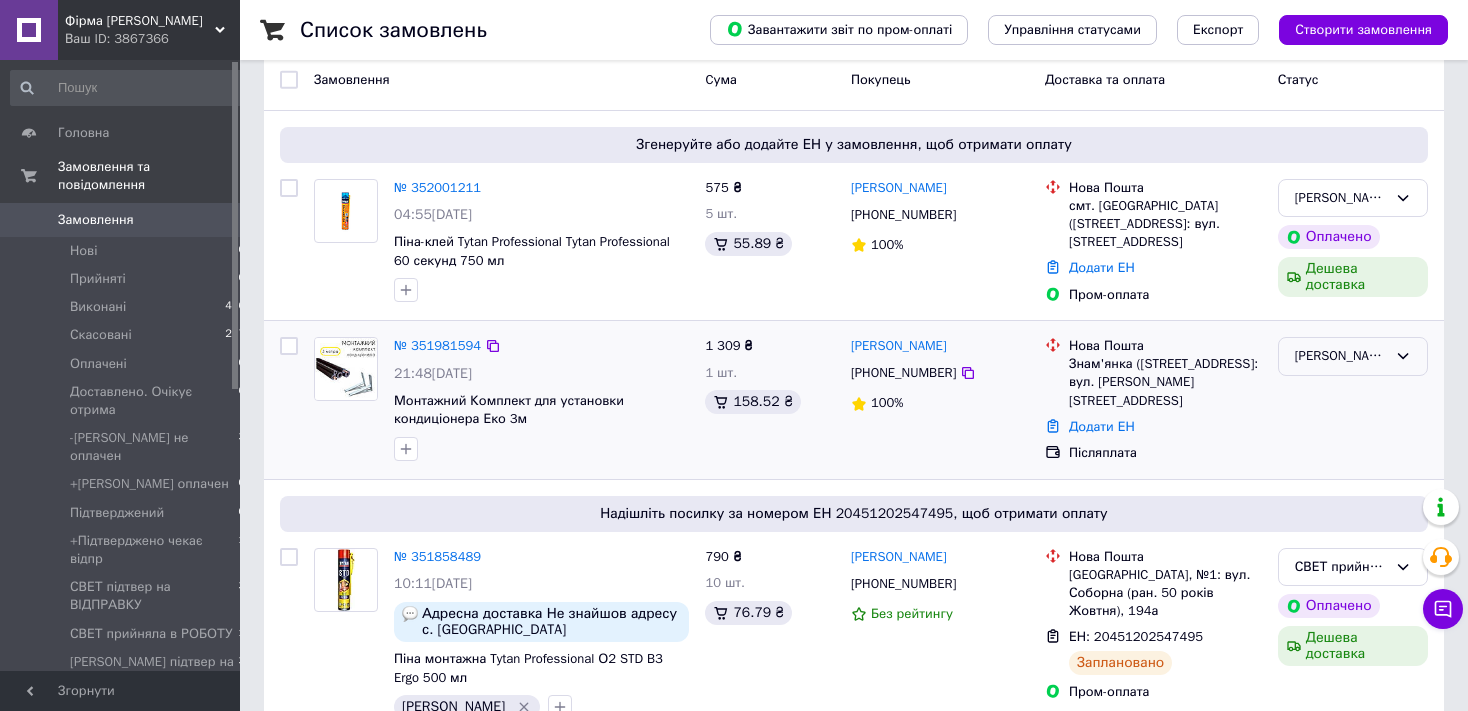 click 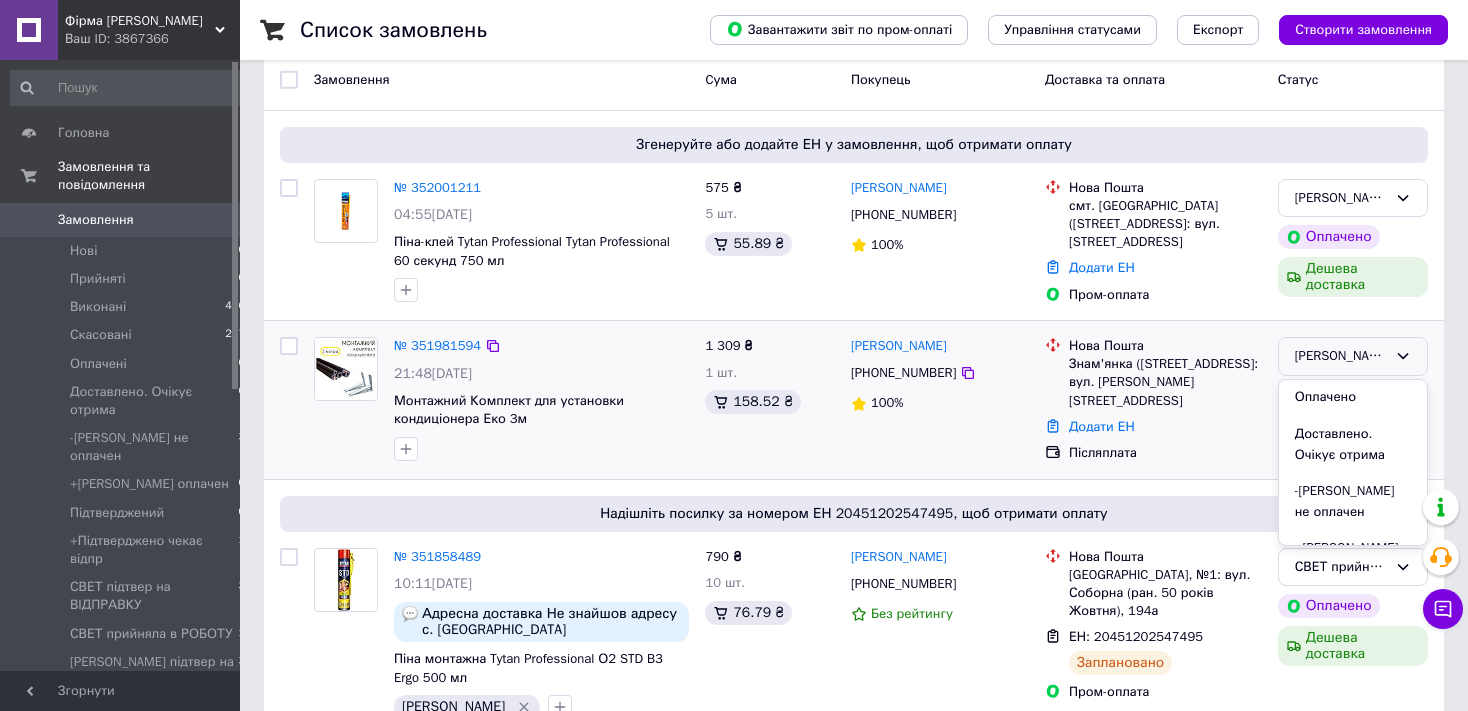 scroll, scrollTop: 211, scrollLeft: 0, axis: vertical 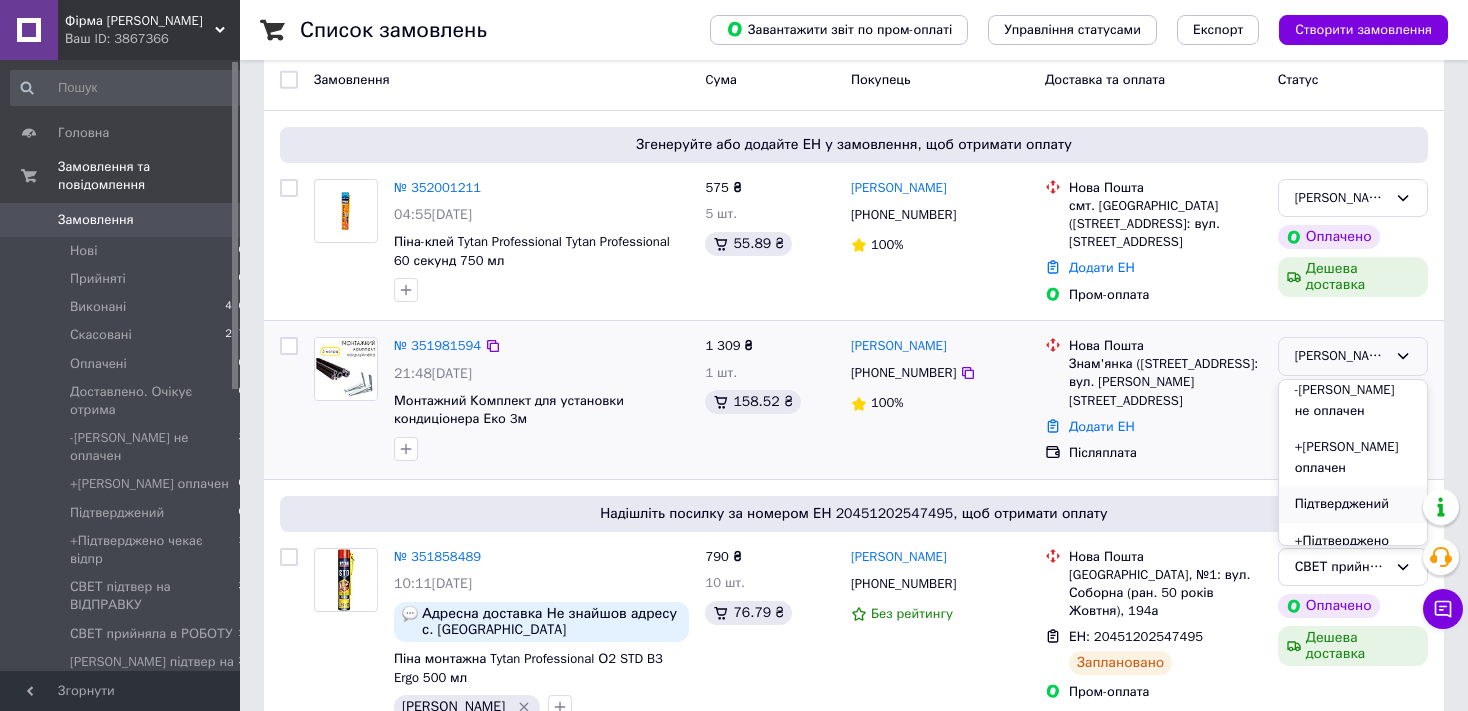 click on "Підтверджений" at bounding box center [1353, 504] 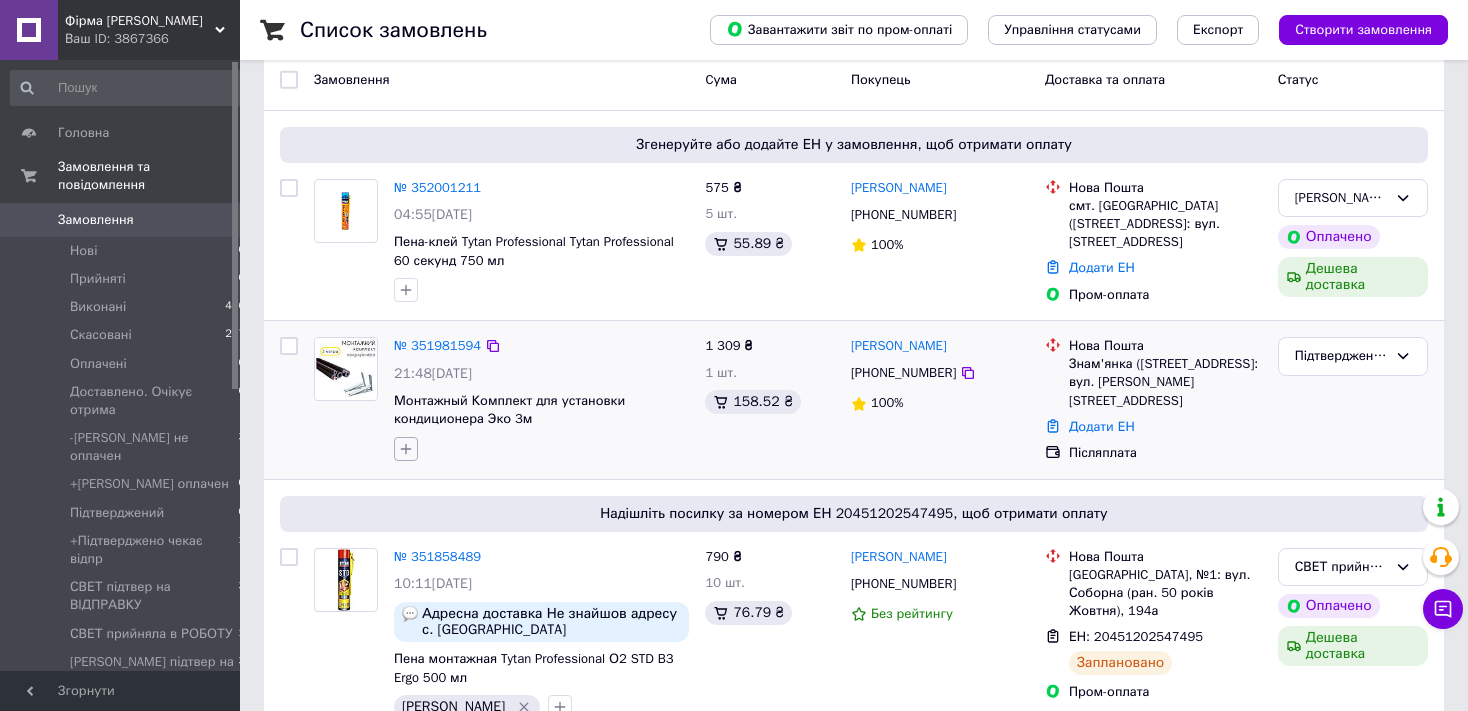 click 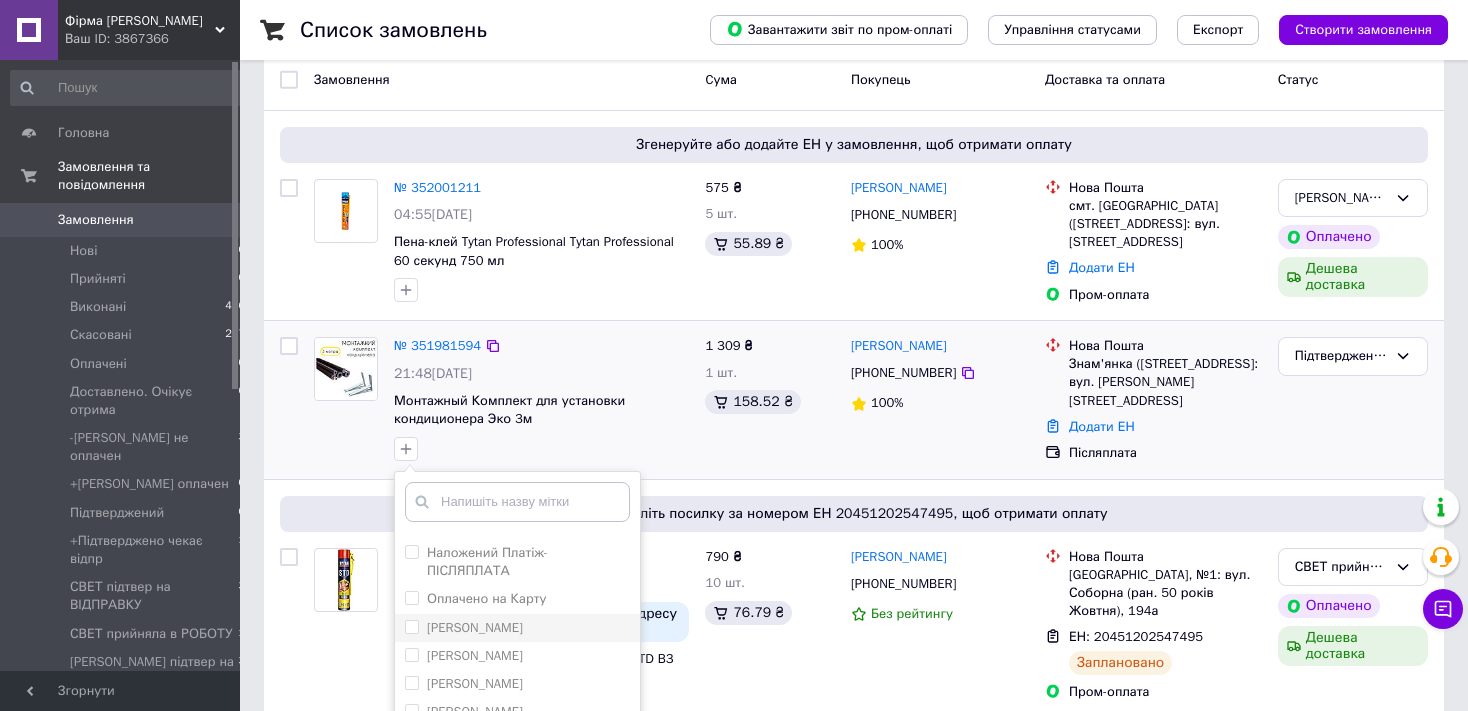 scroll, scrollTop: 28, scrollLeft: 0, axis: vertical 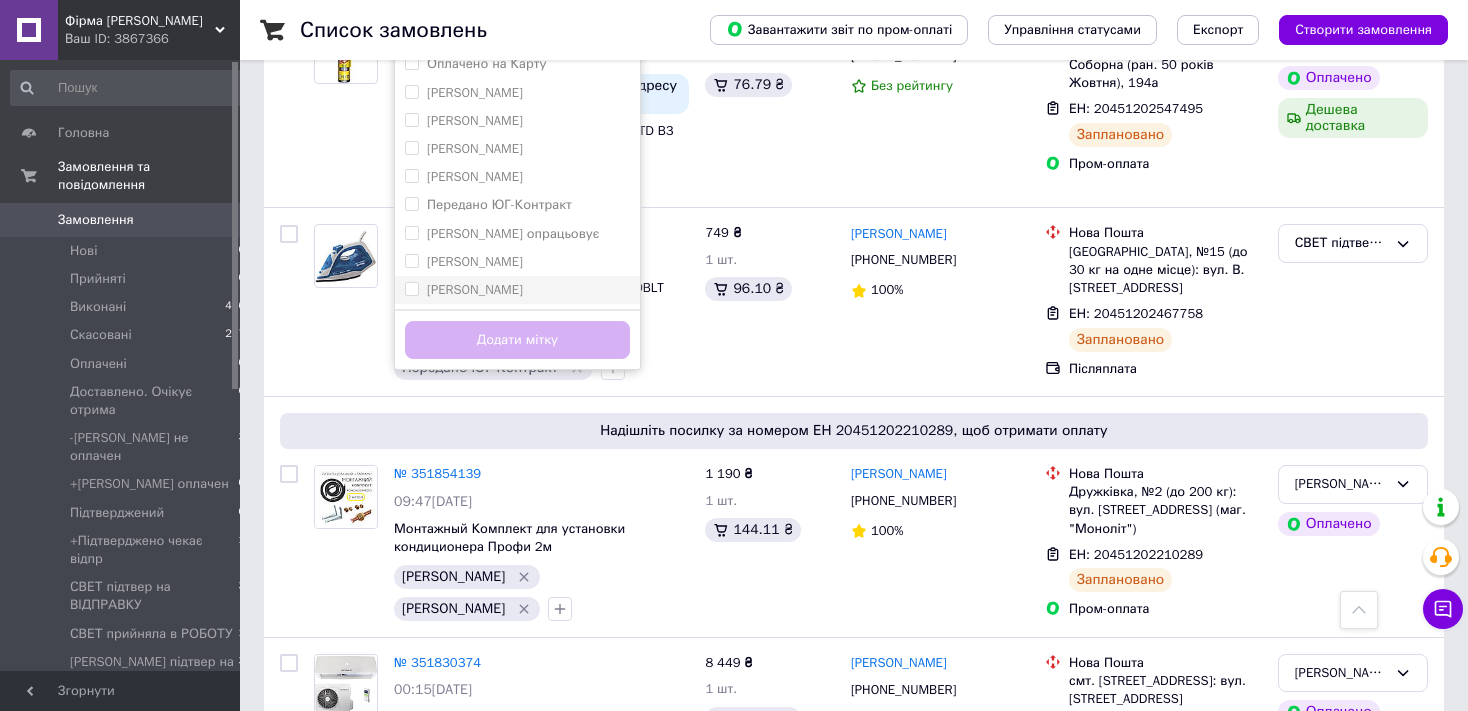 click on "[PERSON_NAME]" at bounding box center (517, 290) 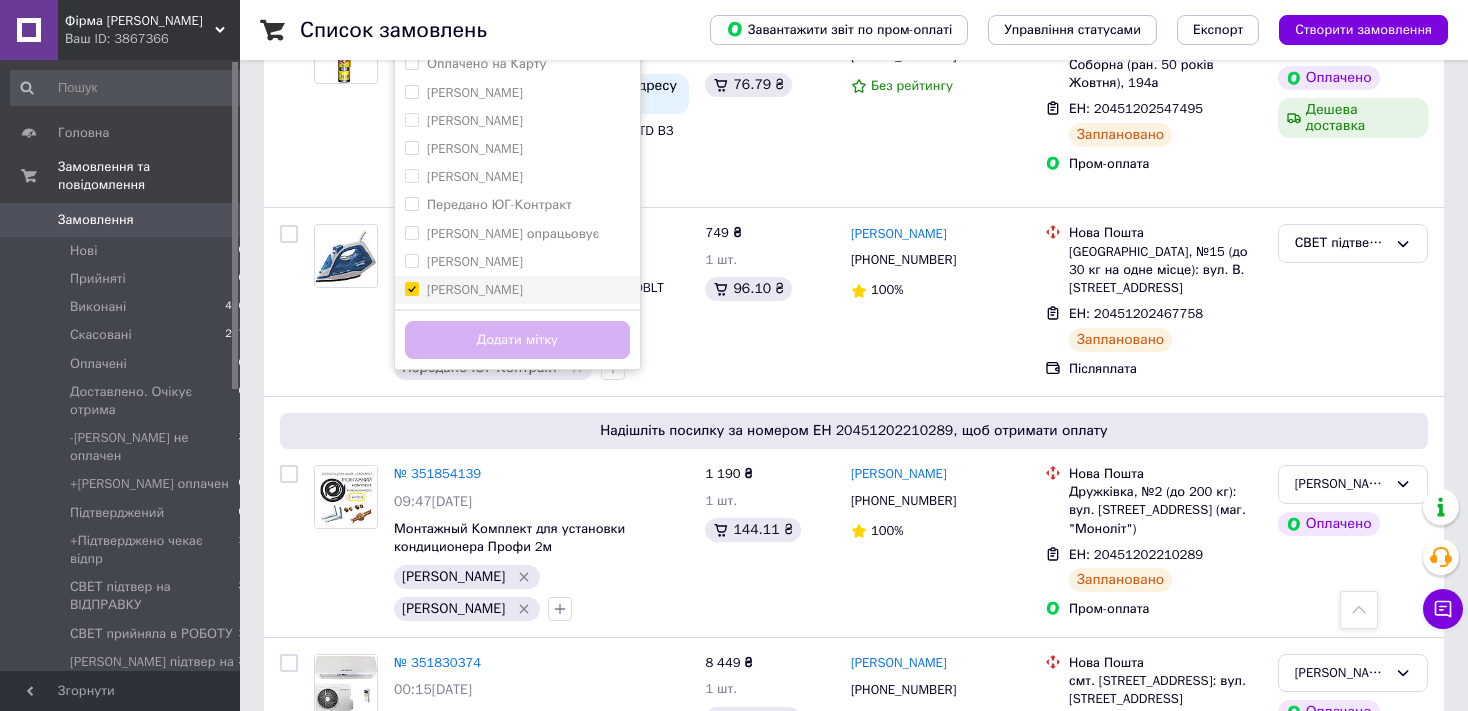 checkbox on "true" 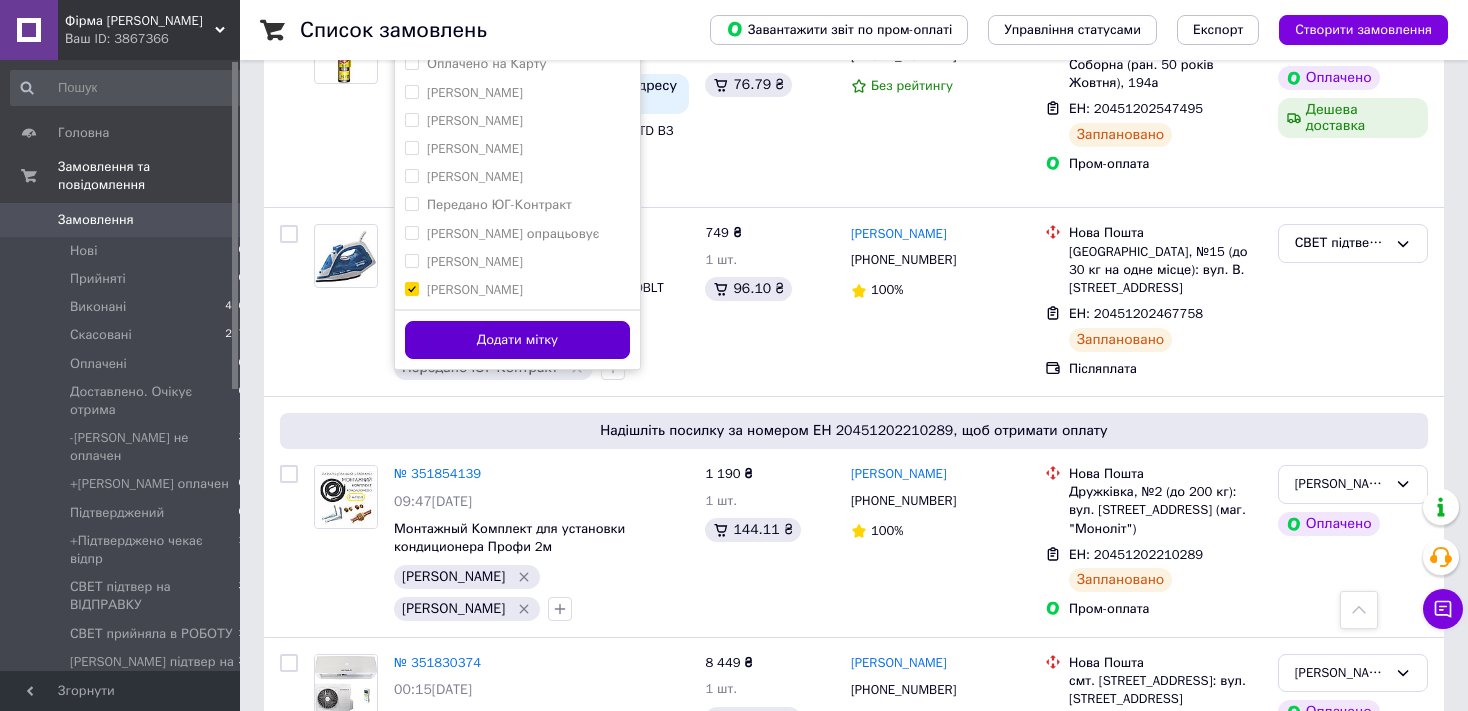 click on "Додати мітку" at bounding box center [517, 340] 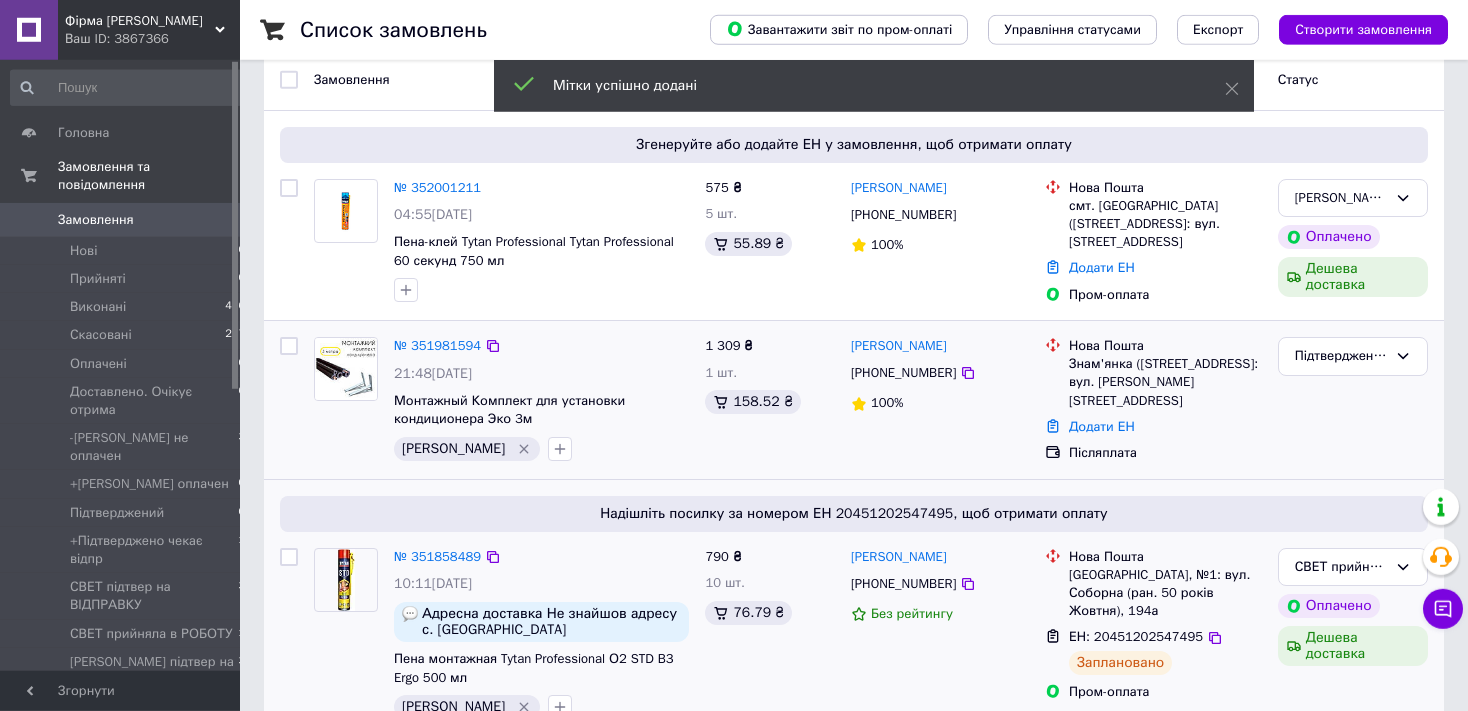 scroll, scrollTop: 0, scrollLeft: 0, axis: both 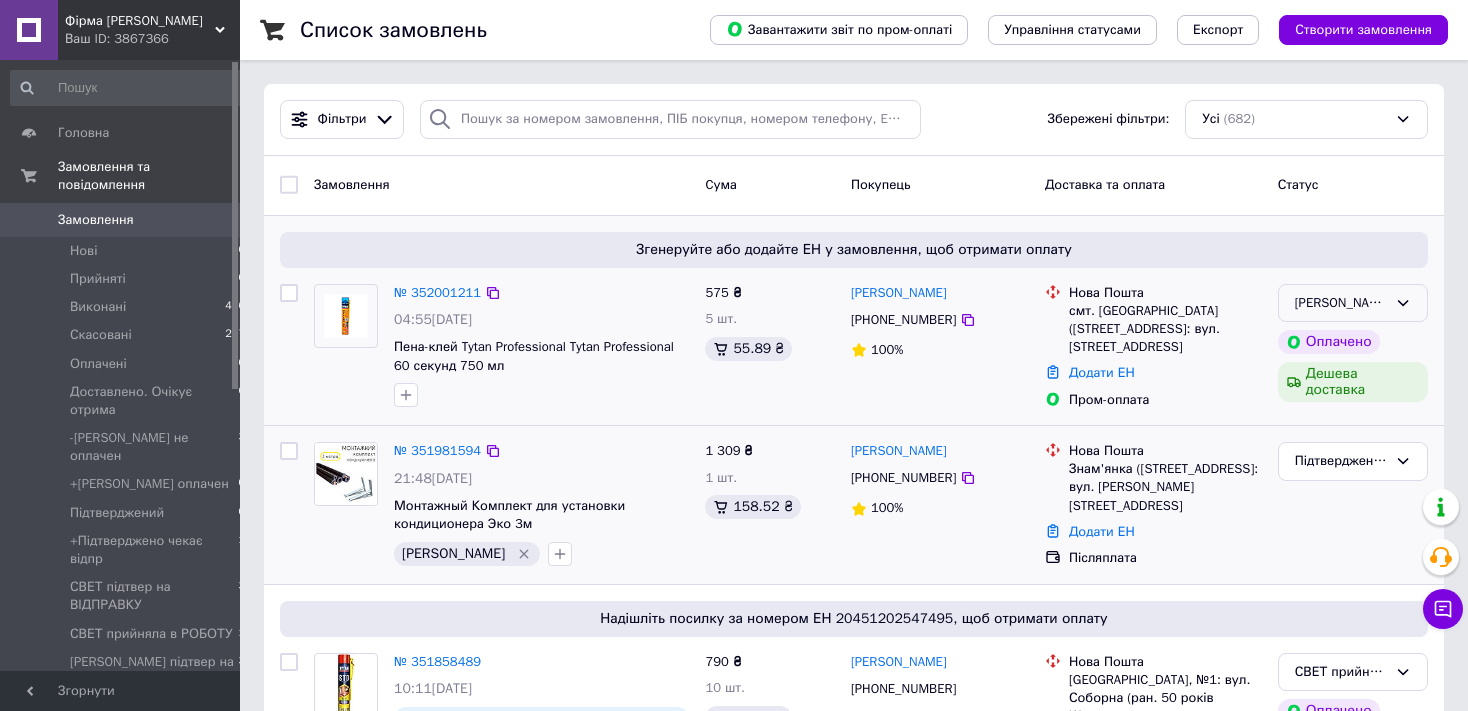 click 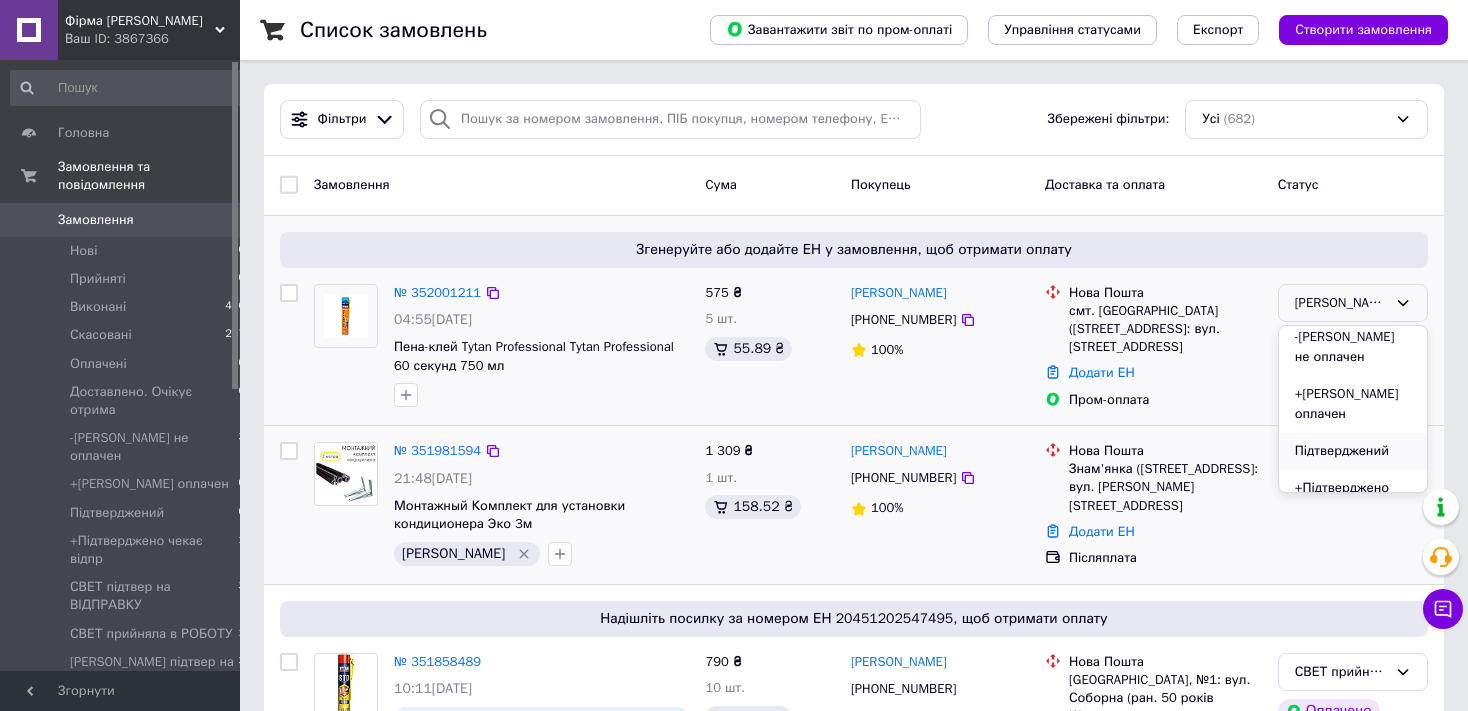 scroll, scrollTop: 226, scrollLeft: 0, axis: vertical 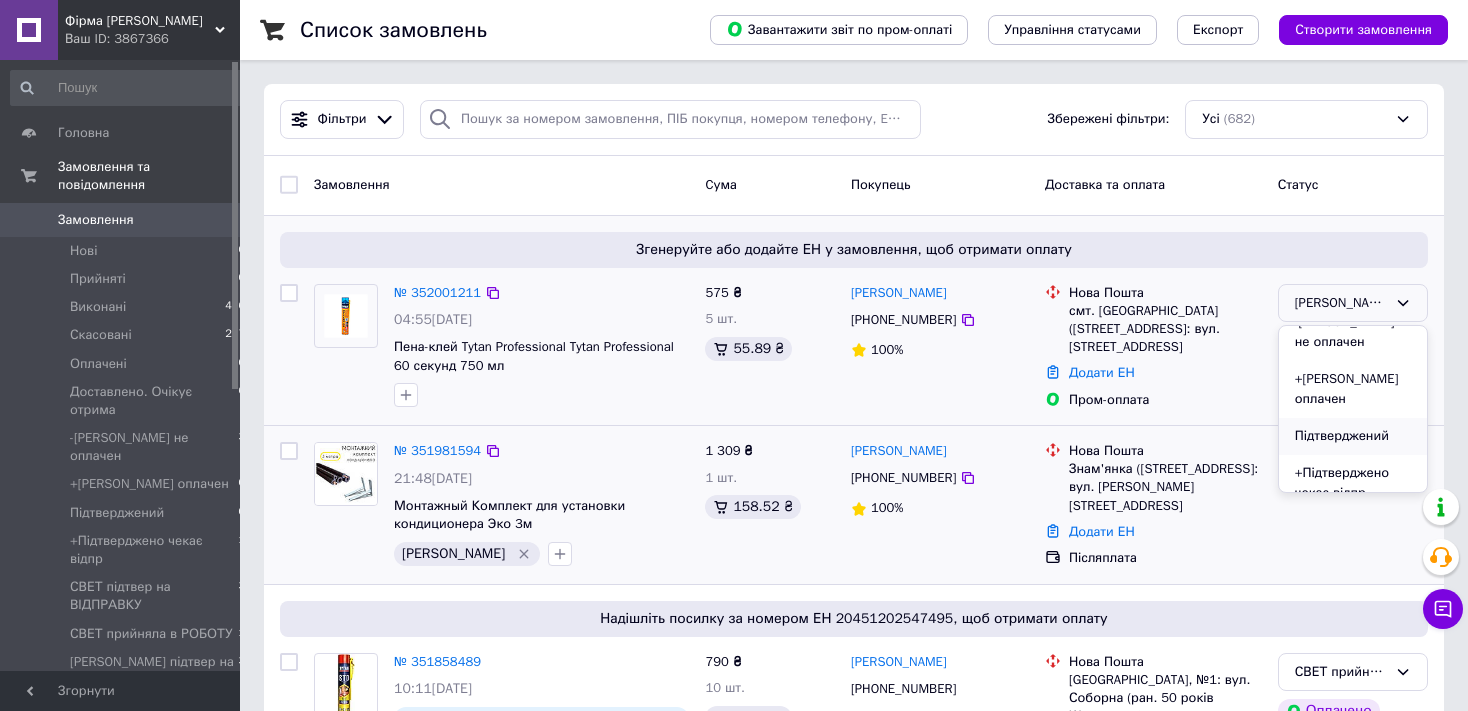 click on "Підтверджений" at bounding box center [1353, 436] 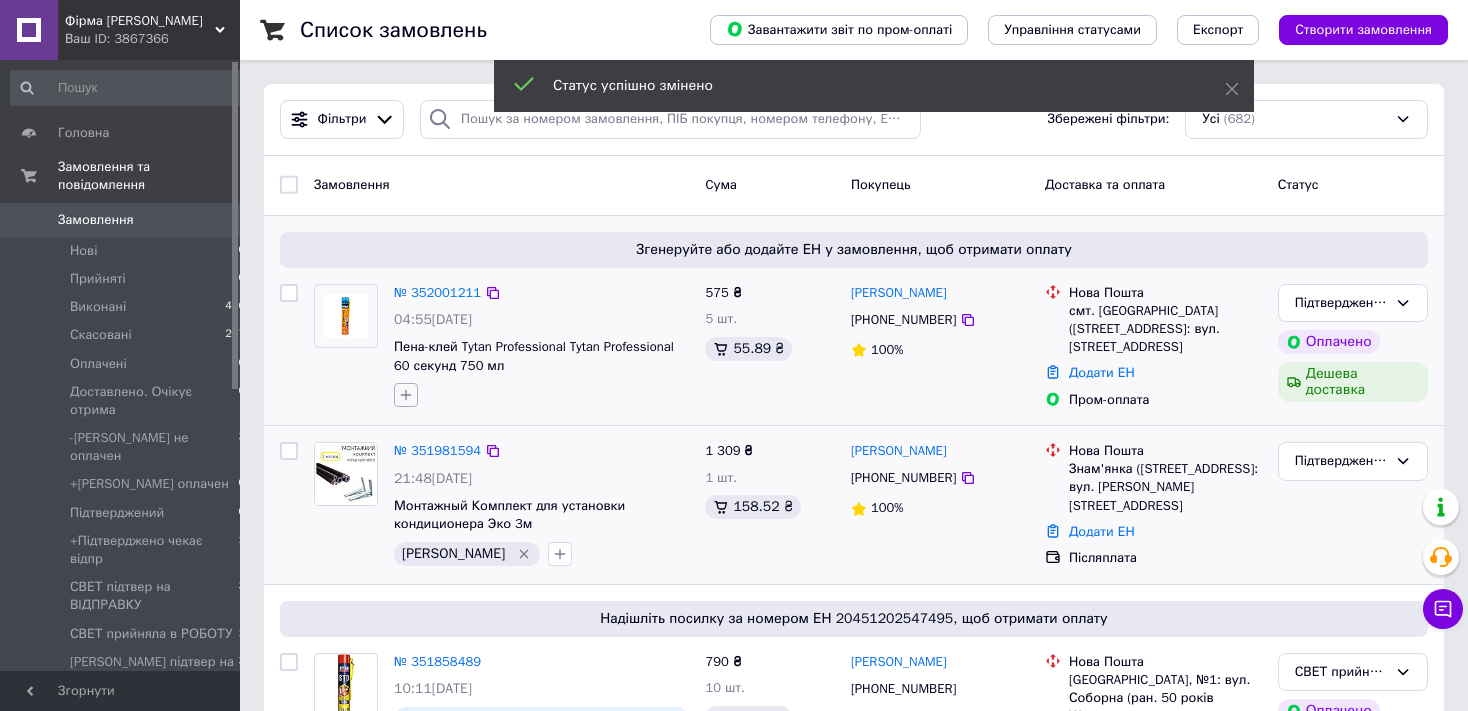 click 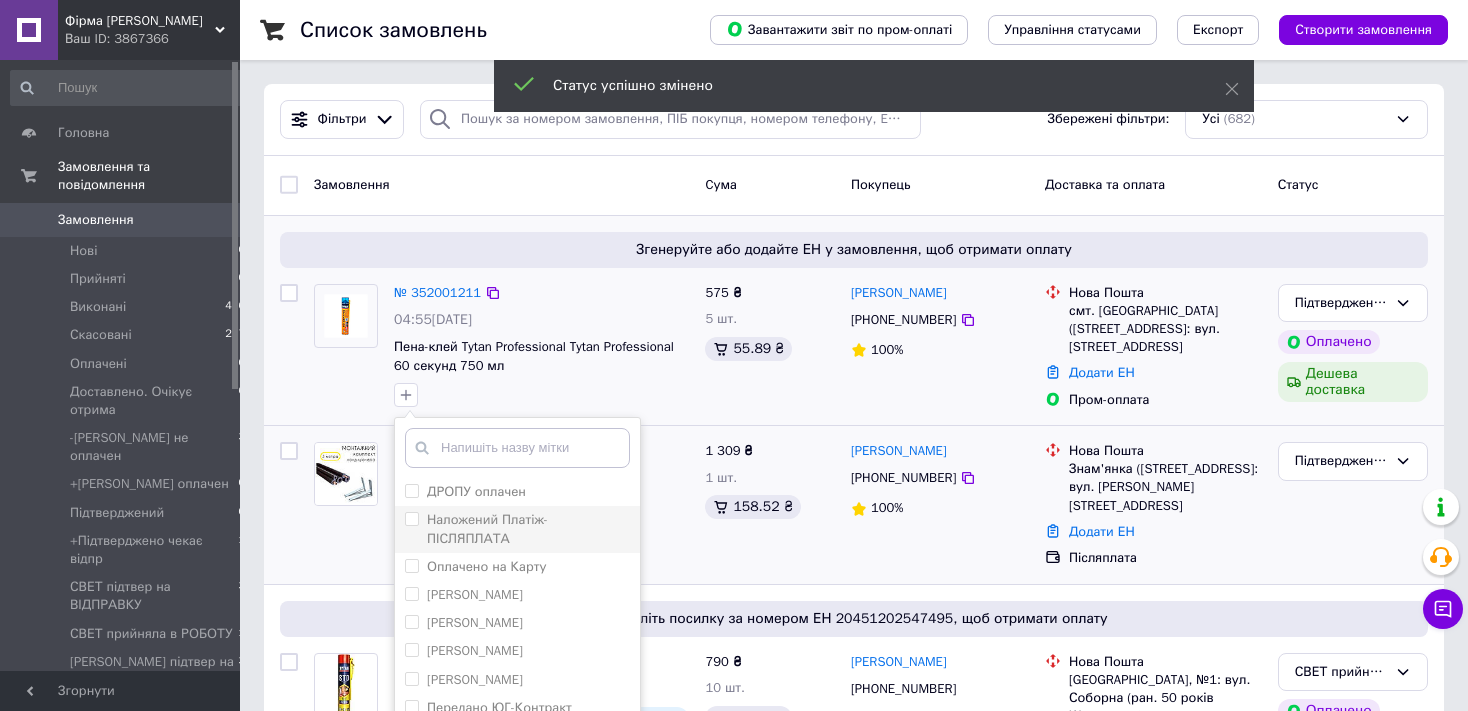 scroll, scrollTop: 28, scrollLeft: 0, axis: vertical 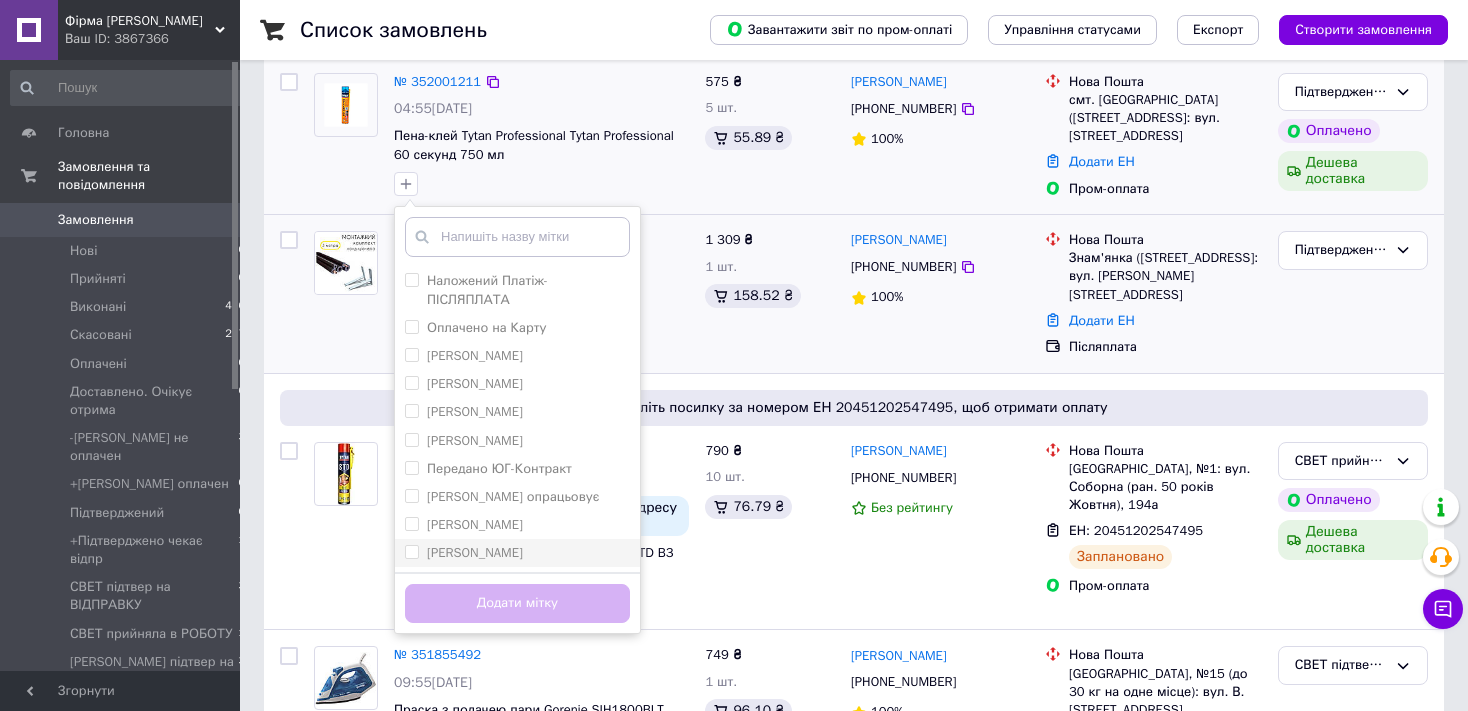 click on "[PERSON_NAME]" at bounding box center [517, 553] 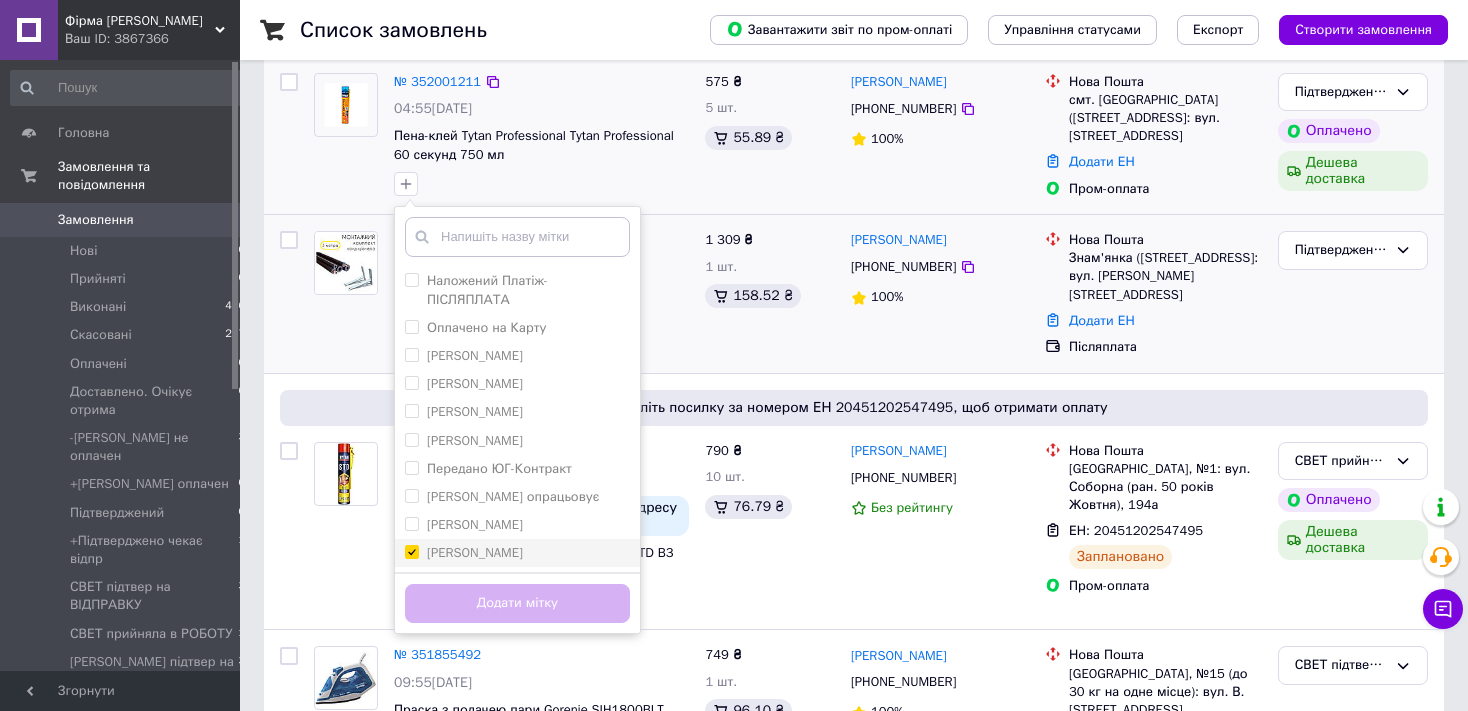 checkbox on "true" 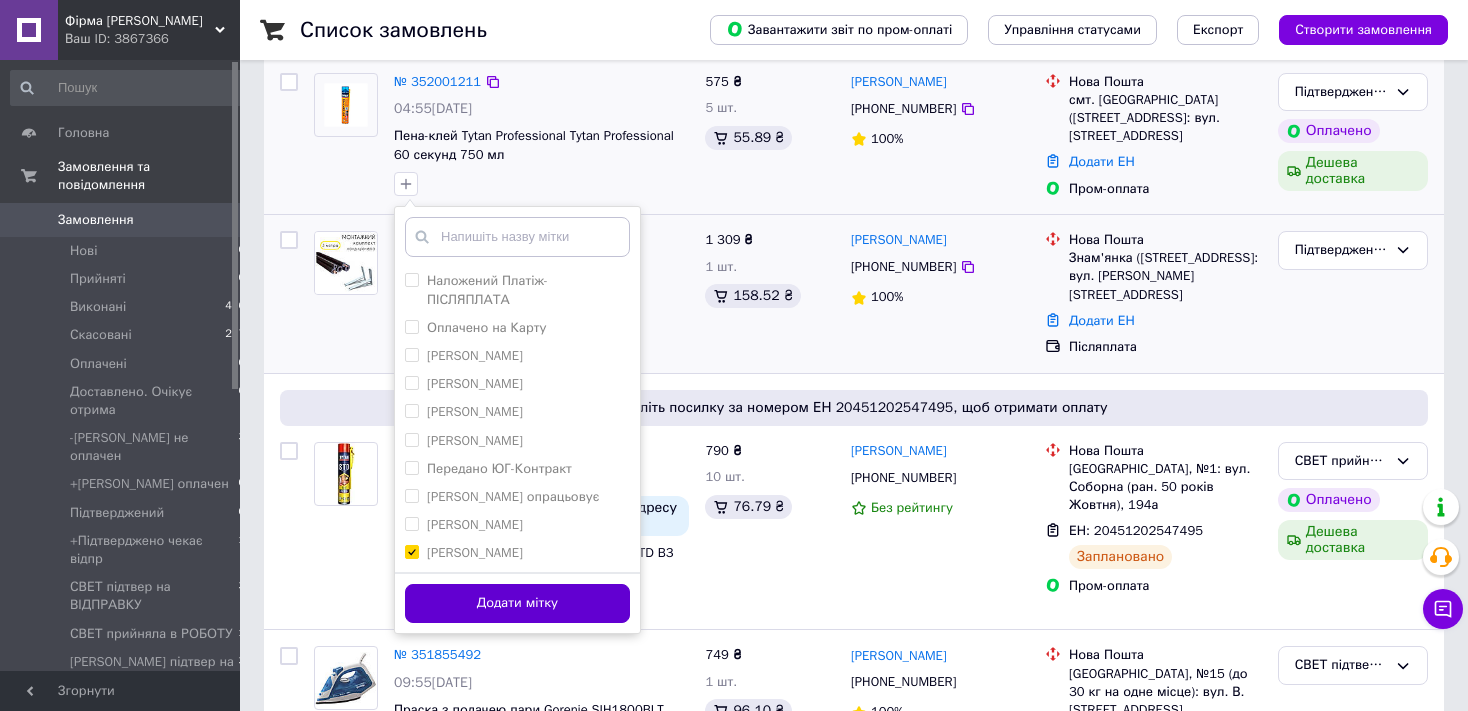 click on "Додати мітку" at bounding box center [517, 603] 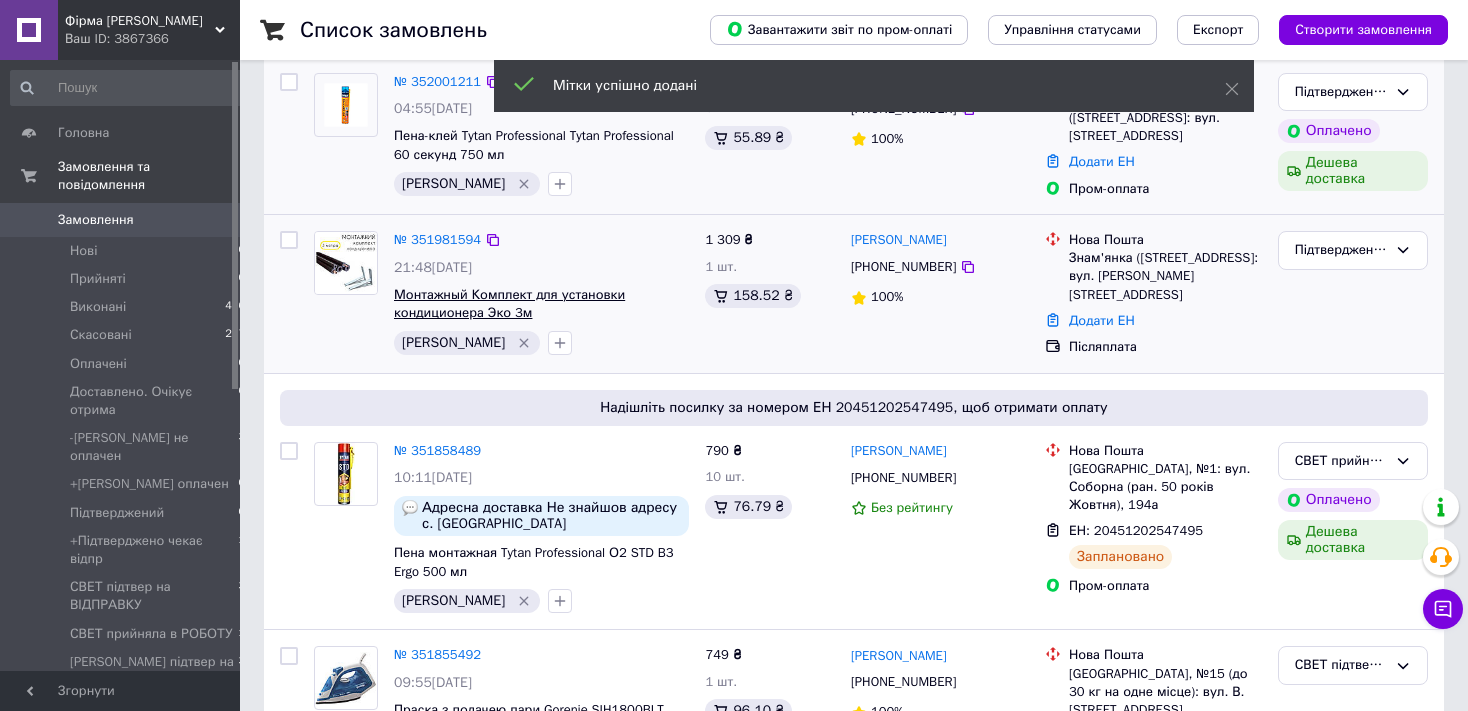 click on "Монтажный Комплект для установки кондиционера Эко 3м" at bounding box center [509, 304] 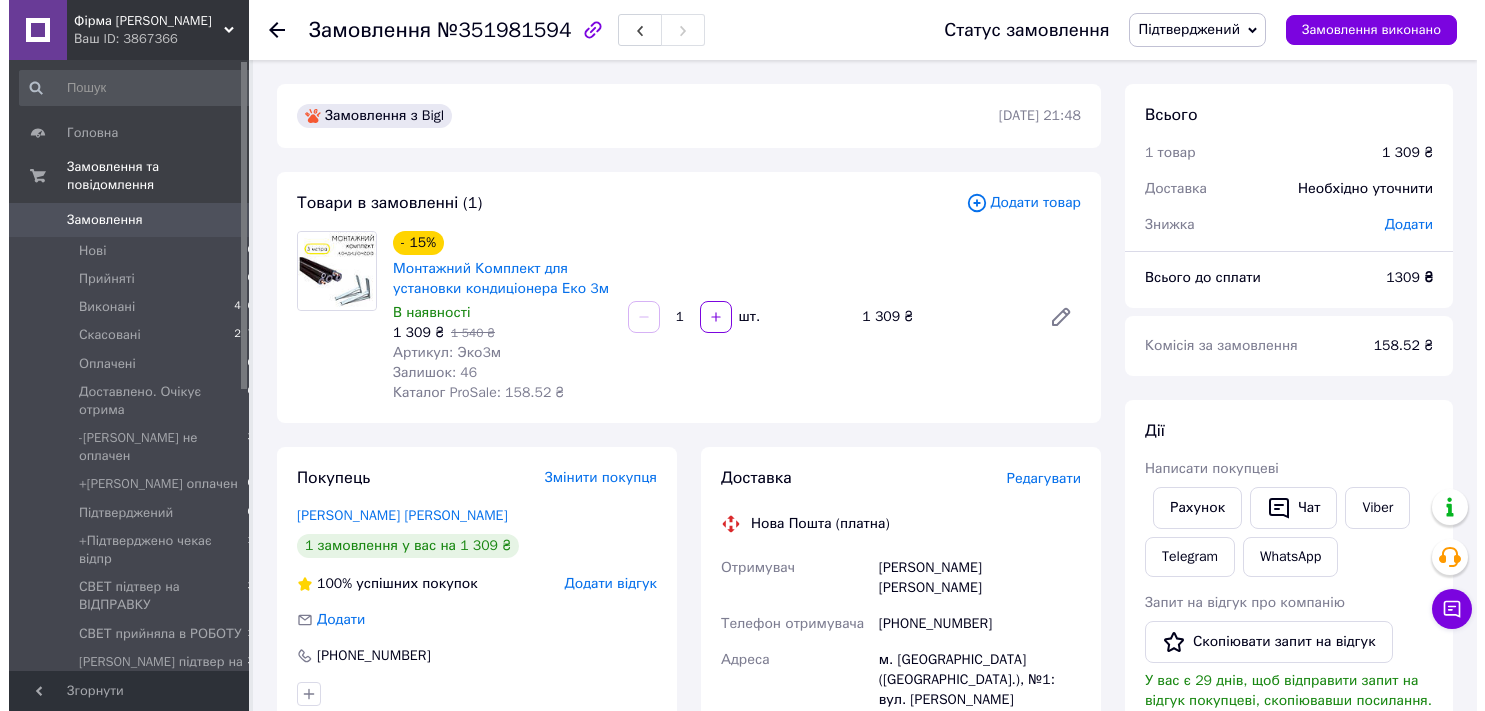 scroll, scrollTop: 316, scrollLeft: 0, axis: vertical 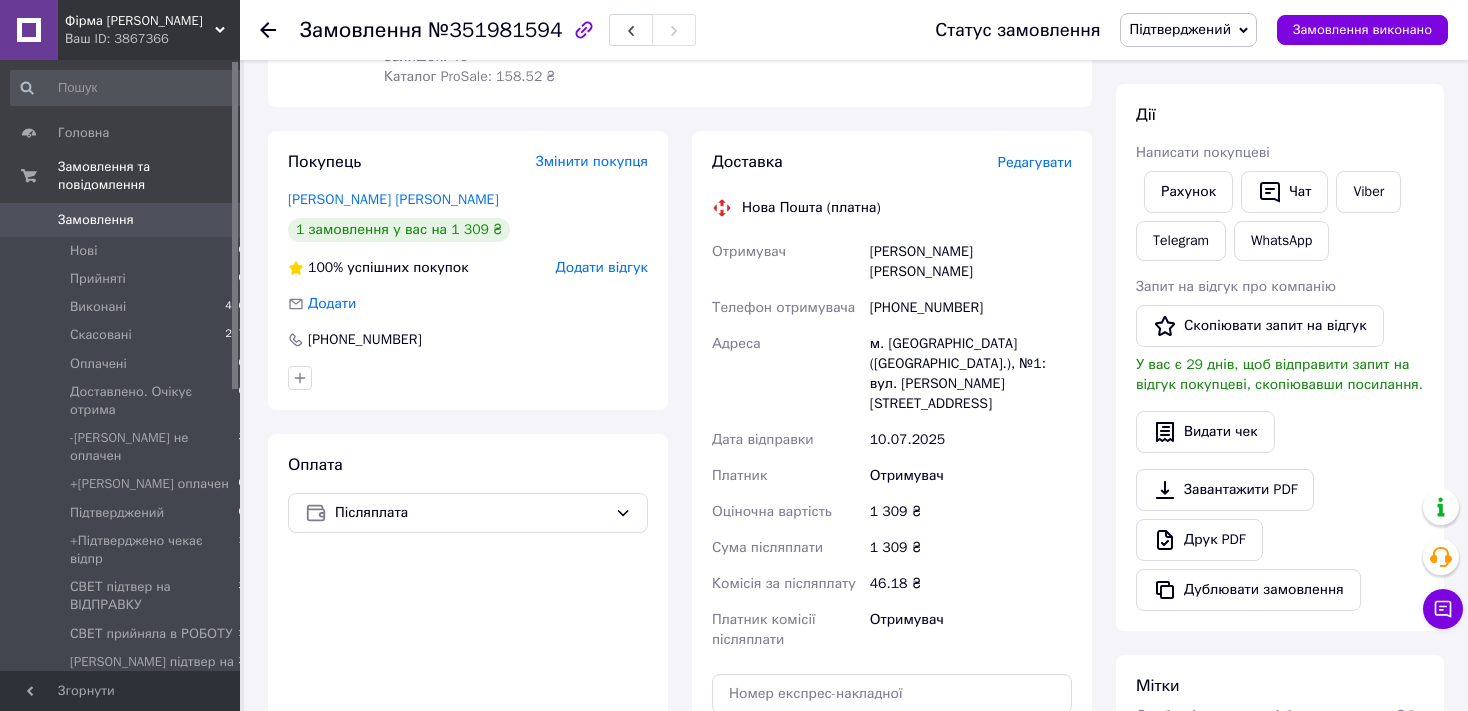 click on "Редагувати" at bounding box center [1035, 162] 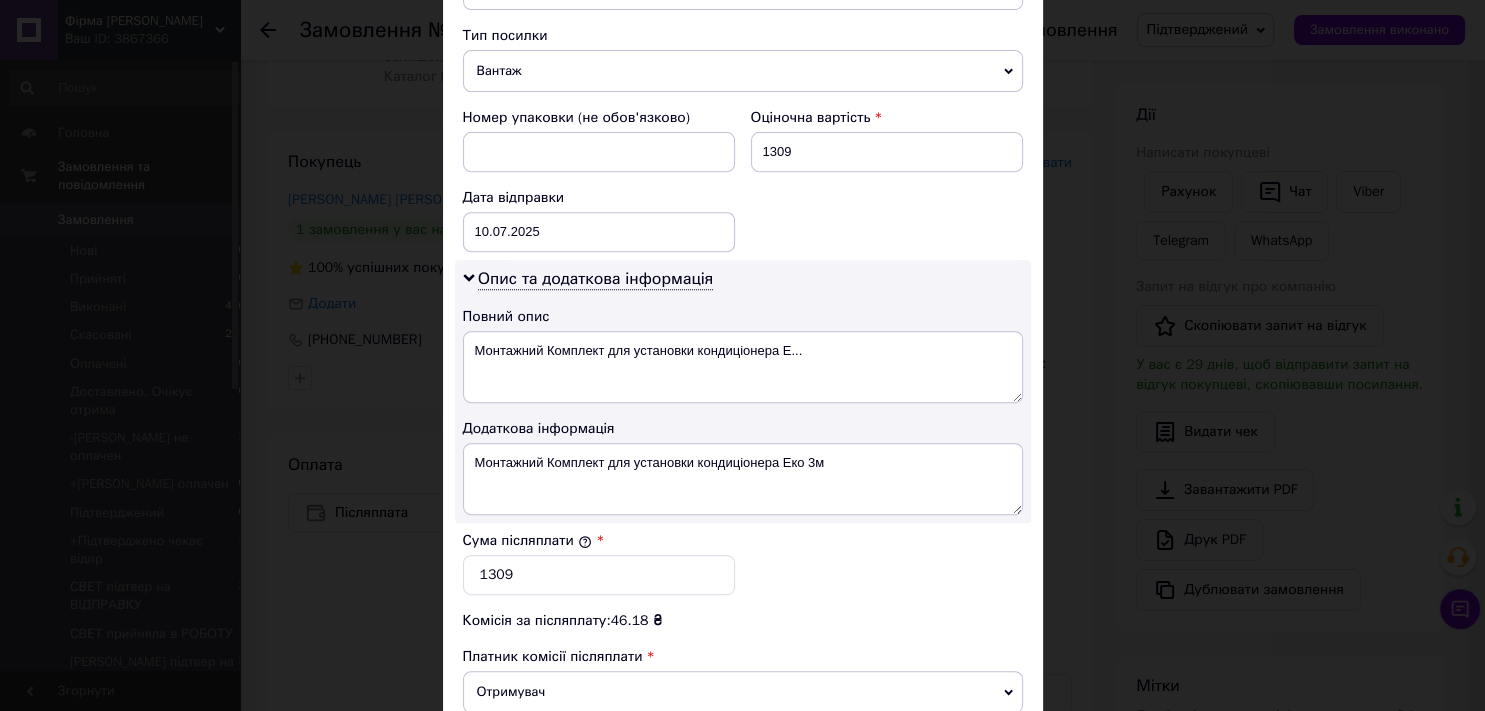 scroll, scrollTop: 773, scrollLeft: 0, axis: vertical 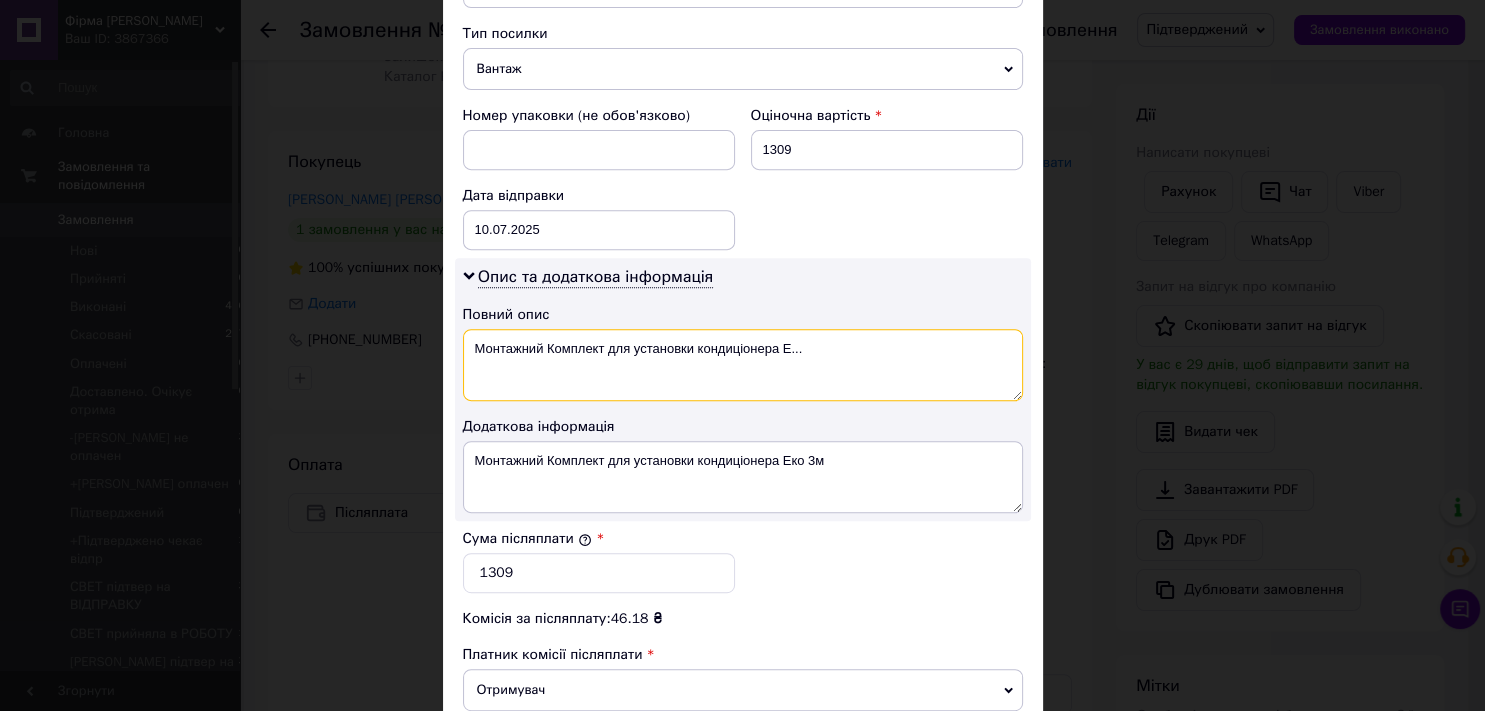 drag, startPoint x: 466, startPoint y: 343, endPoint x: 813, endPoint y: 348, distance: 347.036 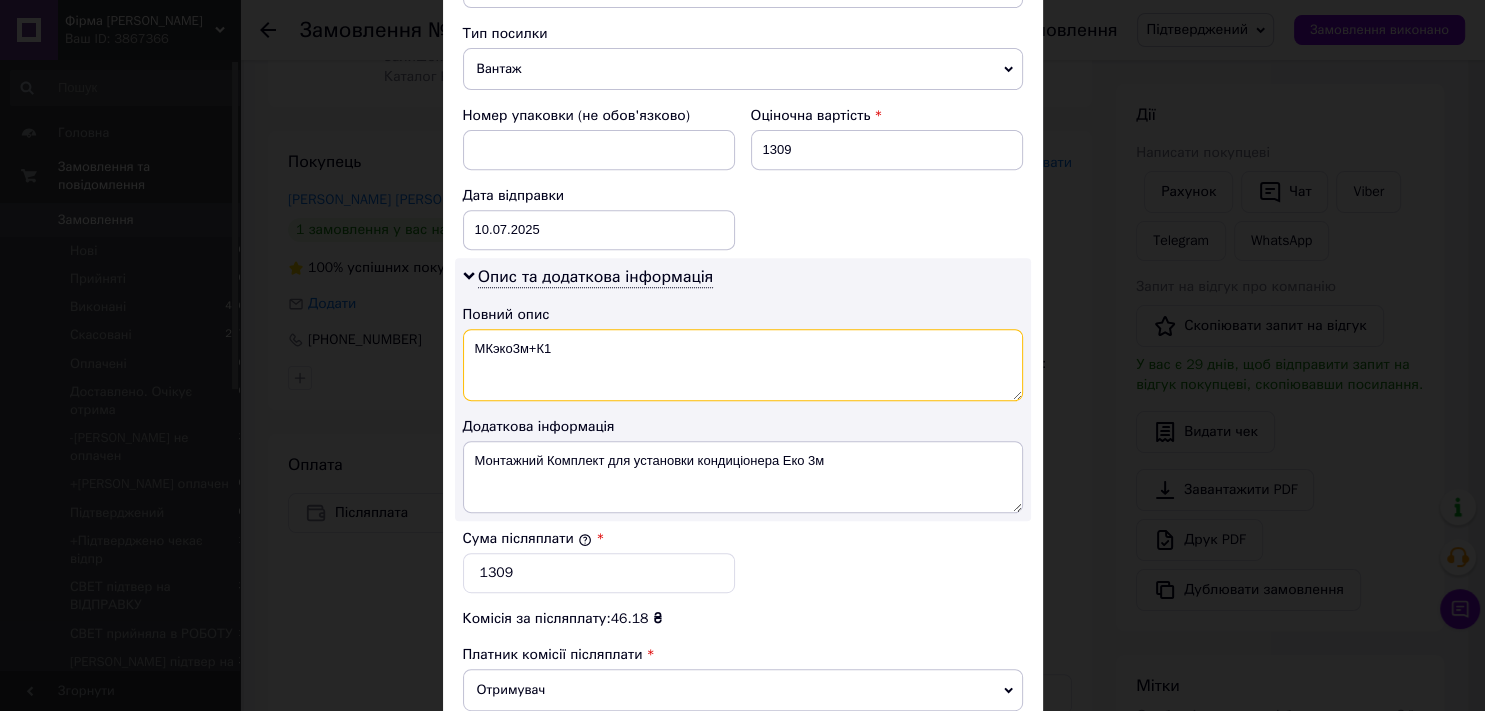 drag, startPoint x: 459, startPoint y: 344, endPoint x: 574, endPoint y: 353, distance: 115.35164 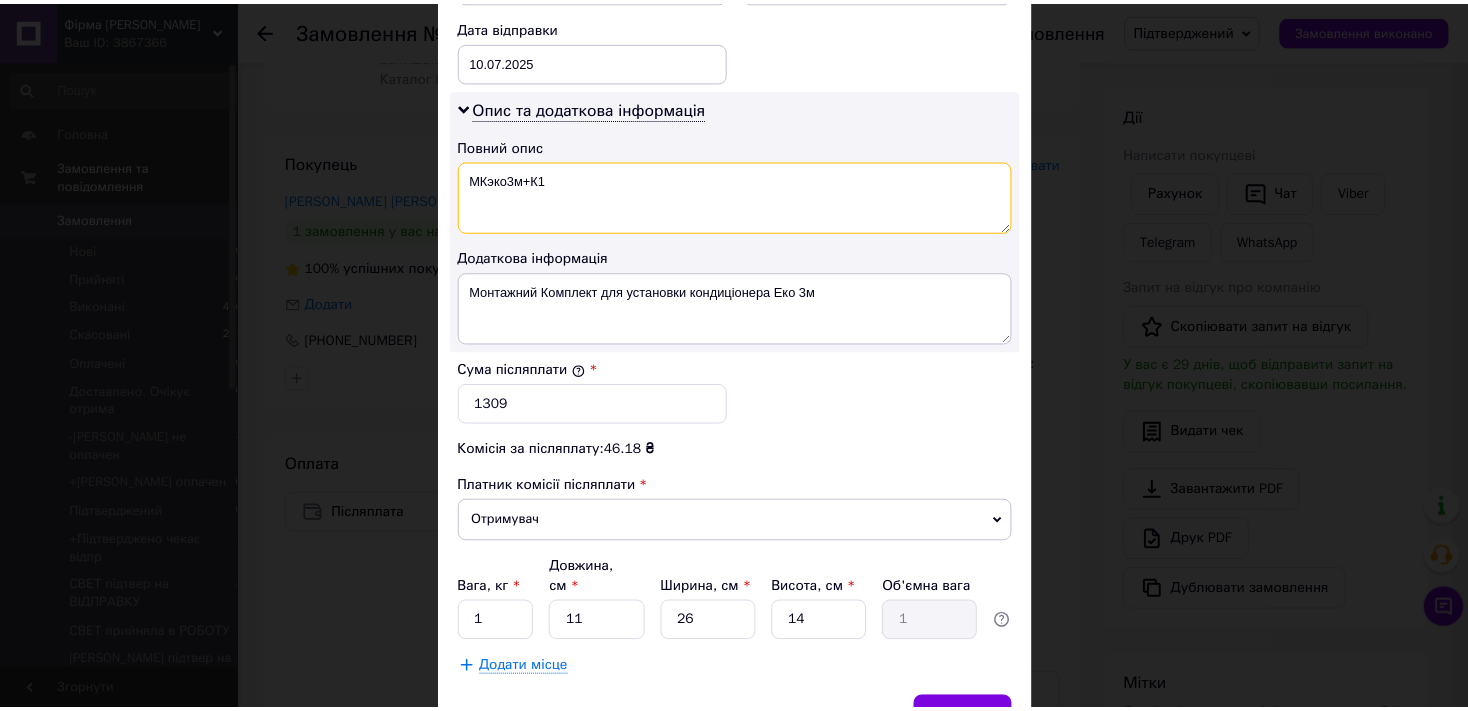 scroll, scrollTop: 994, scrollLeft: 0, axis: vertical 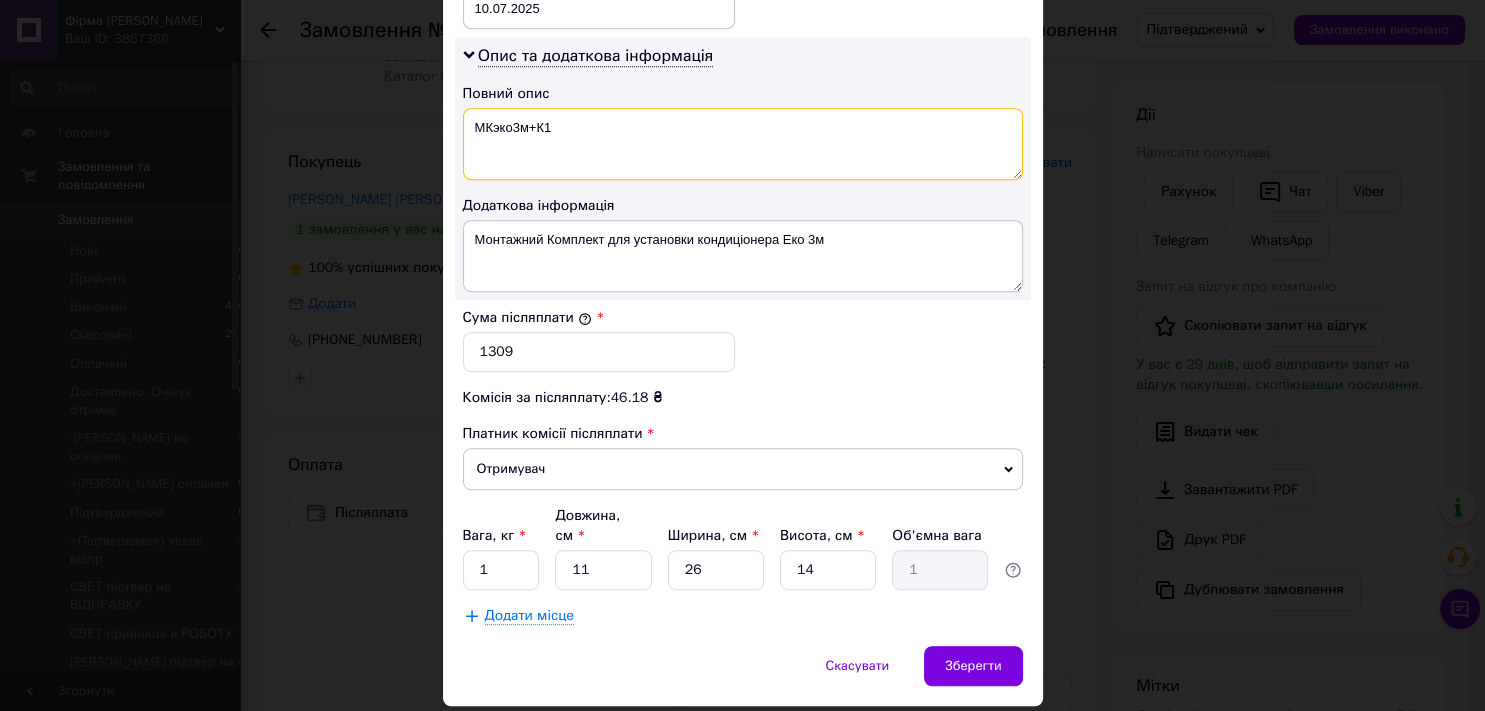 type on "МКэко3м+К1" 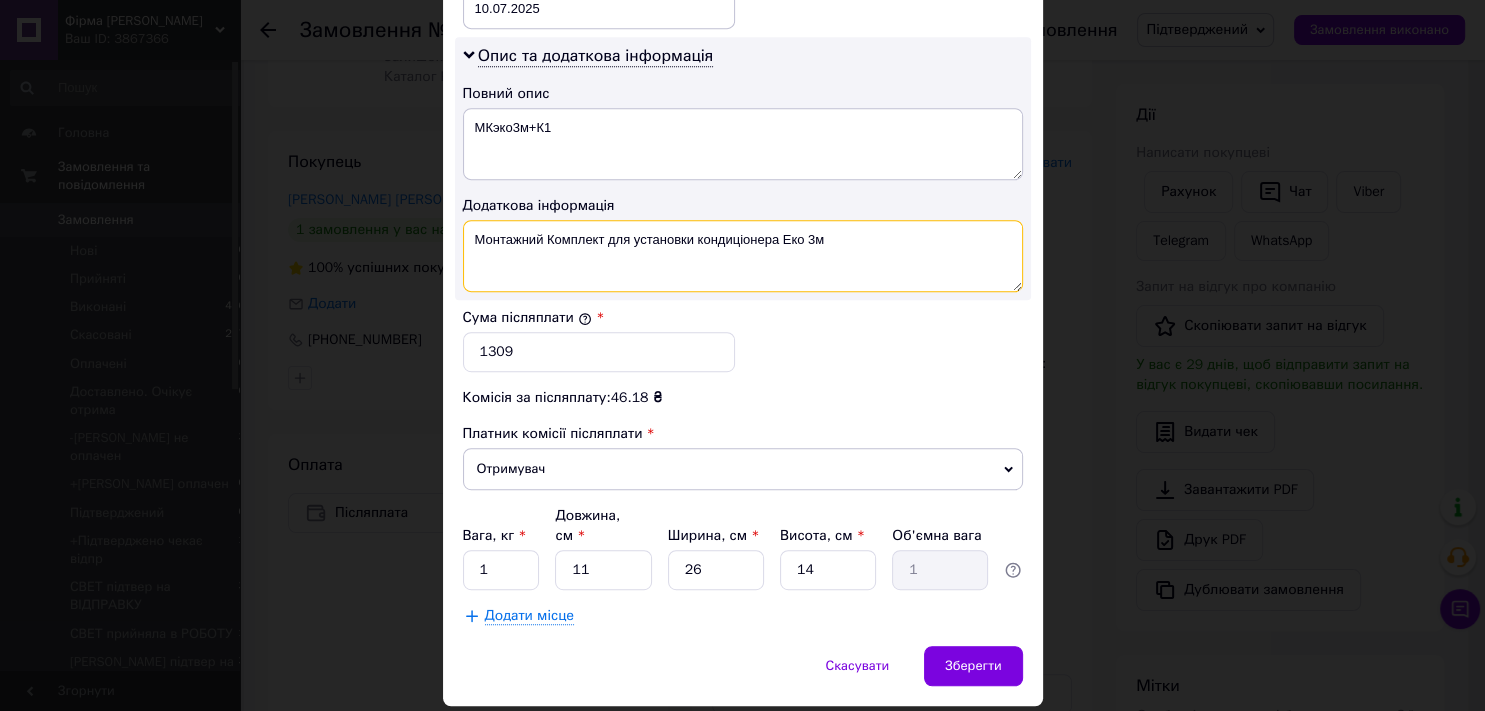 drag, startPoint x: 463, startPoint y: 237, endPoint x: 844, endPoint y: 281, distance: 383.53226 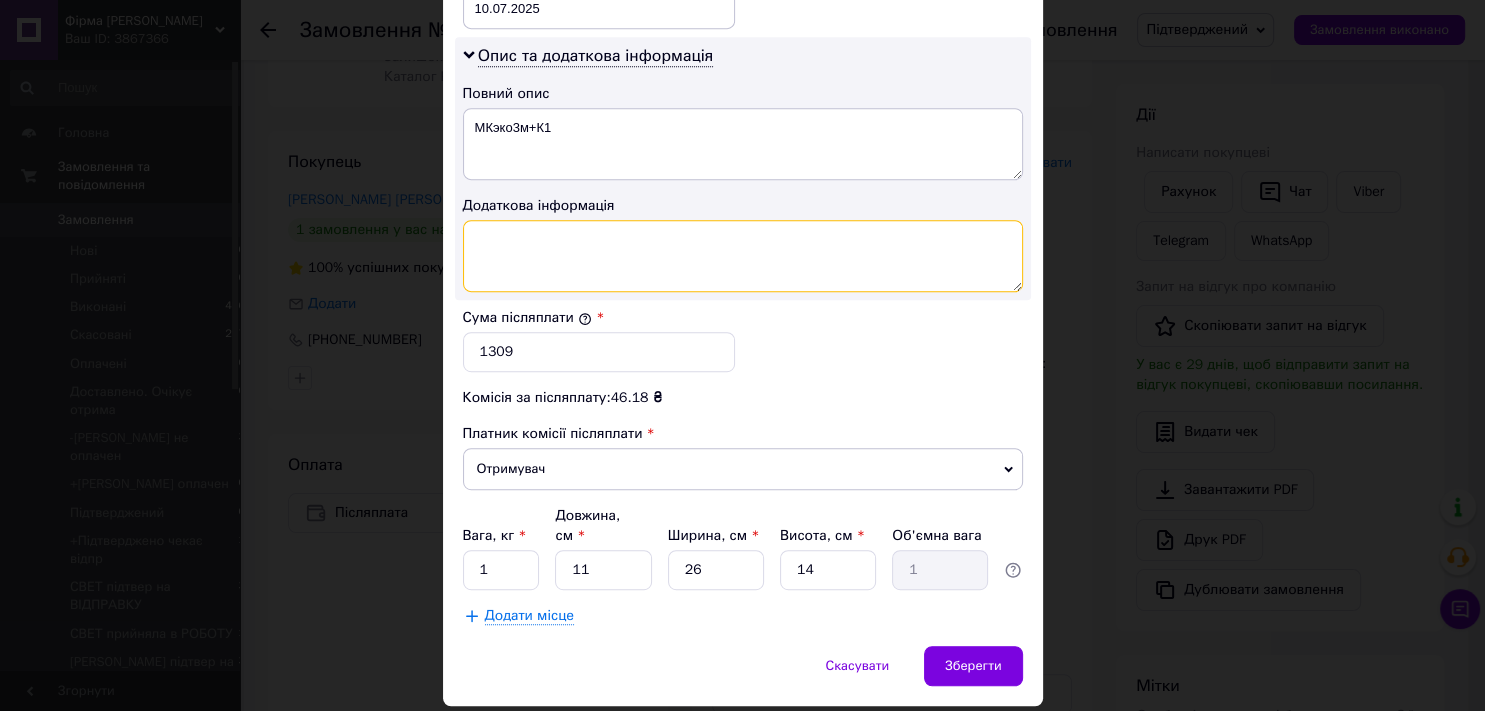 paste on "МКэко3м+К1" 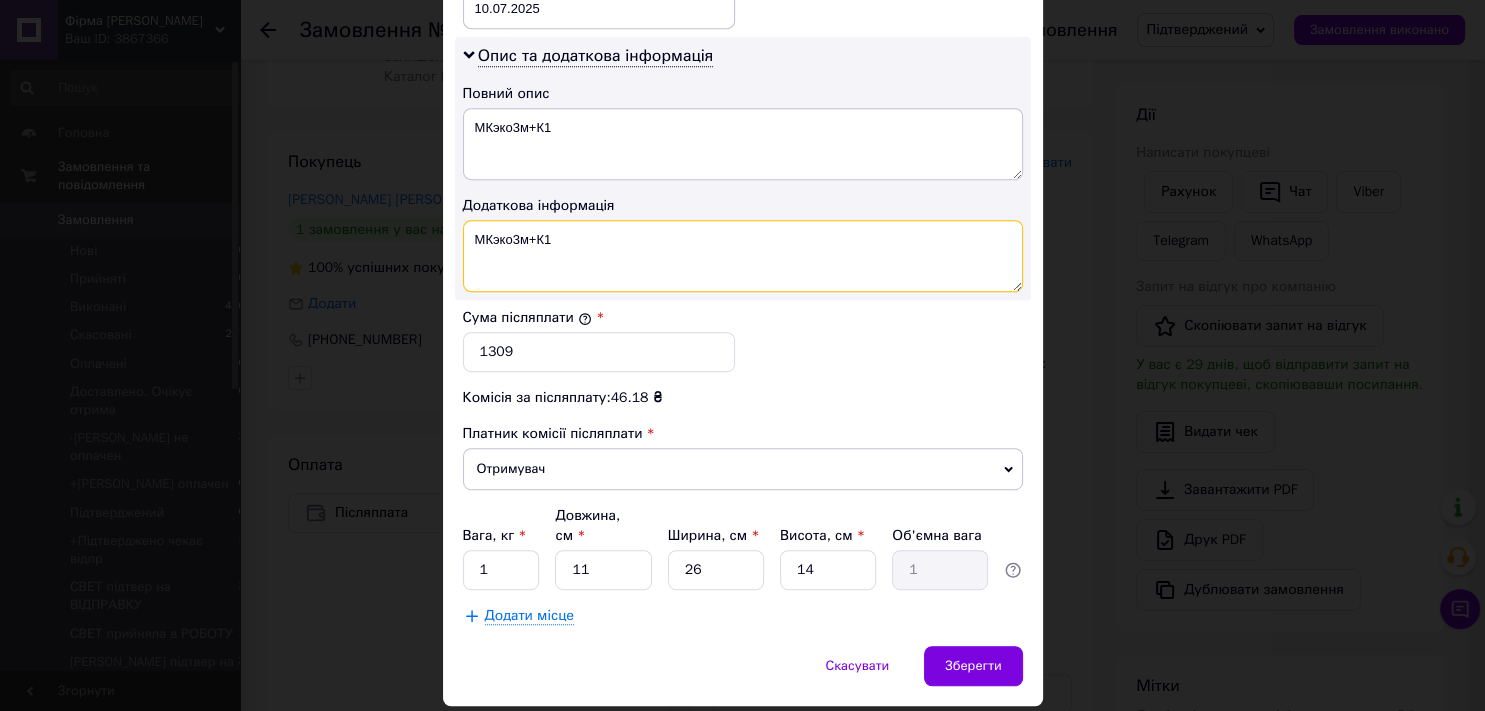 type on "МКэко3м+К1" 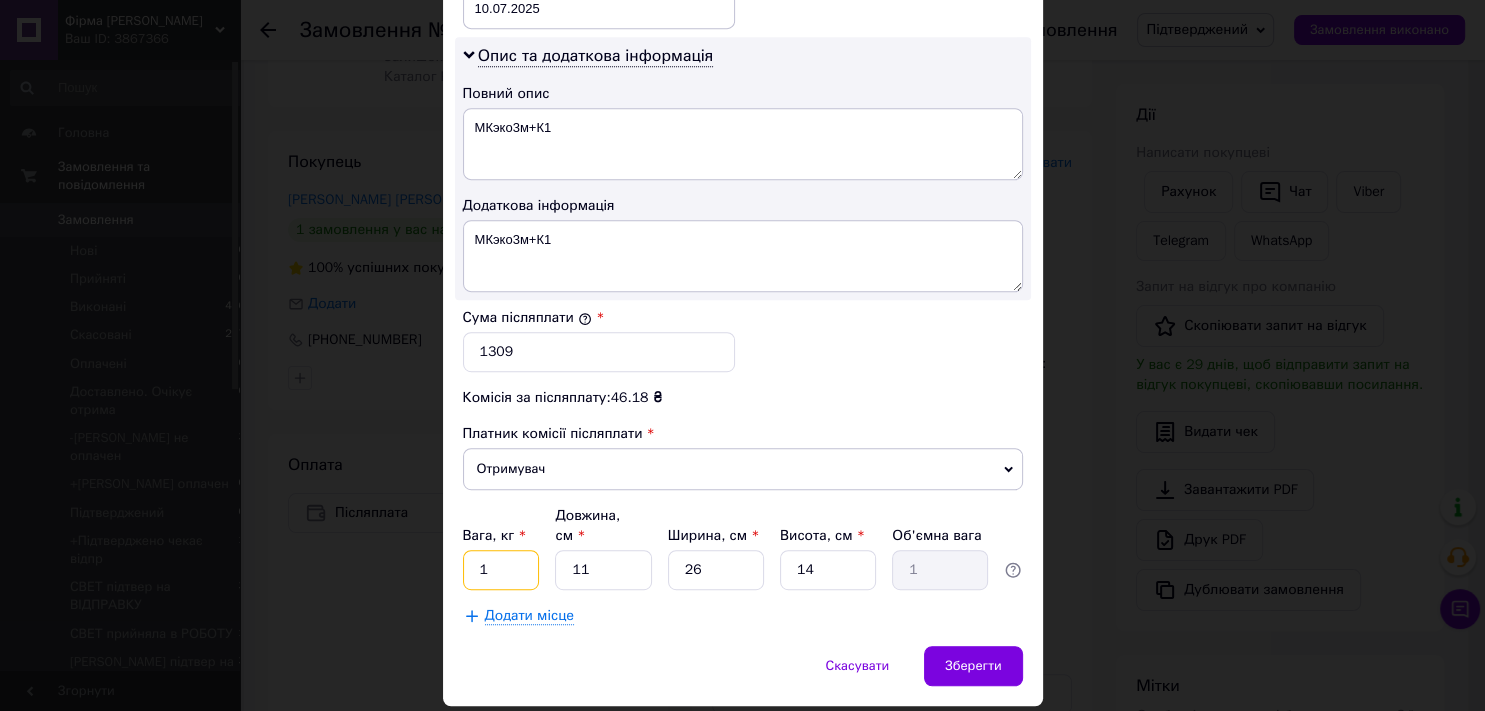 click on "1" at bounding box center (501, 570) 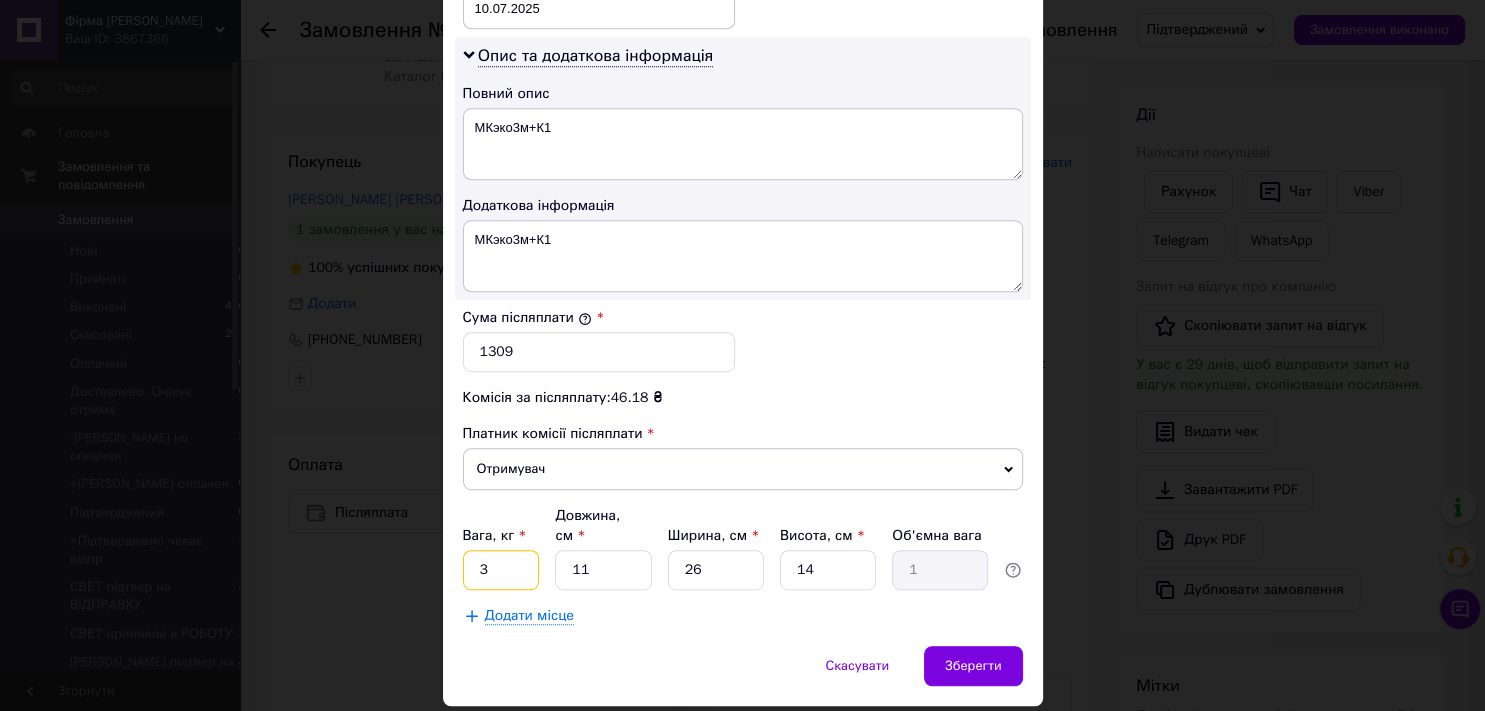 type on "3" 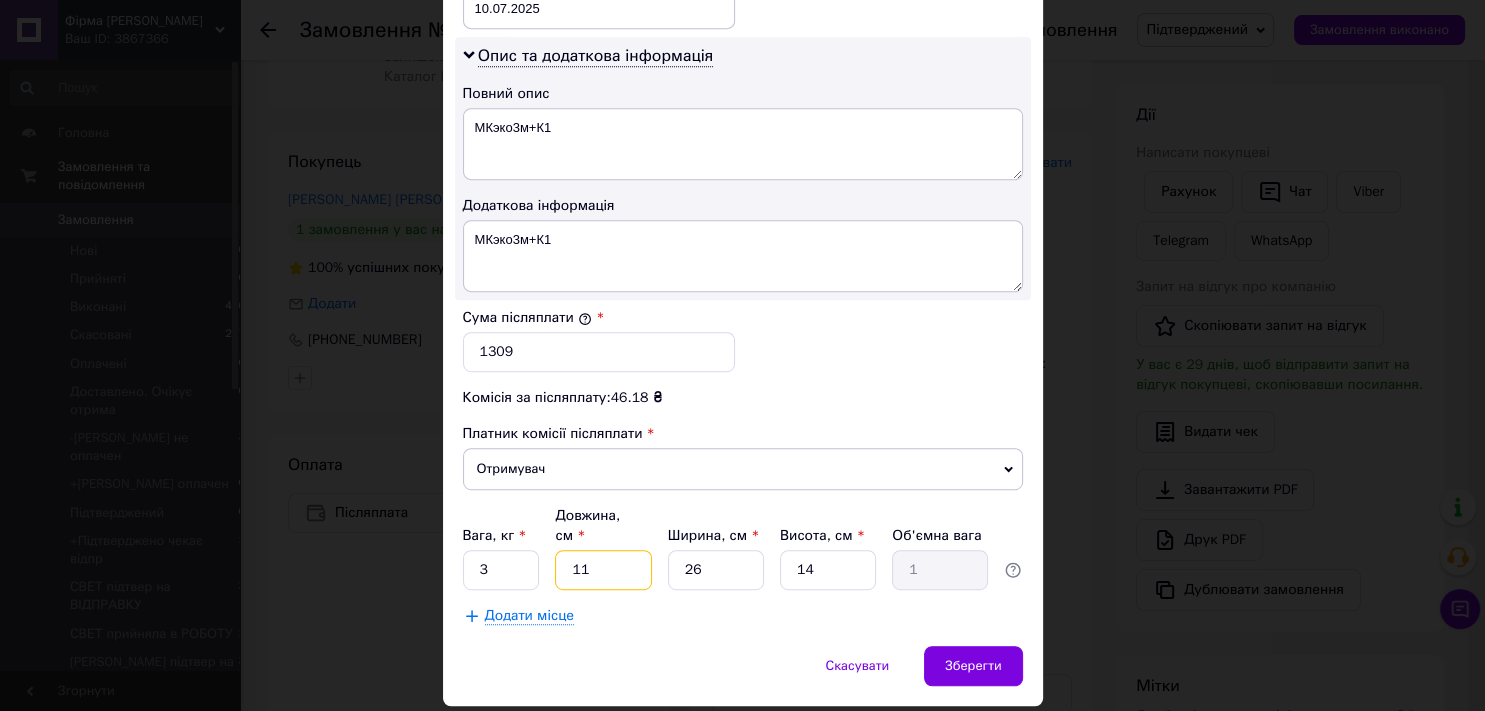 click on "11" at bounding box center [603, 570] 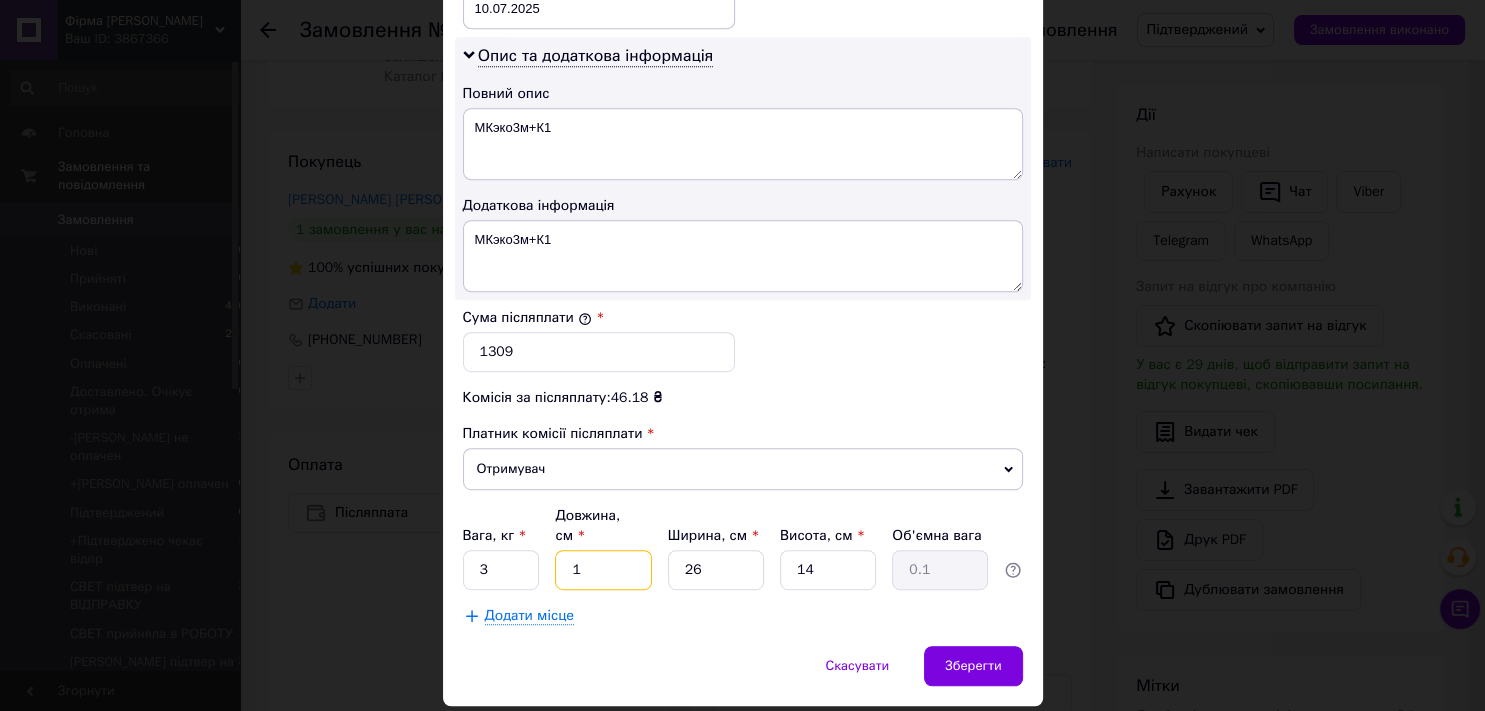 type 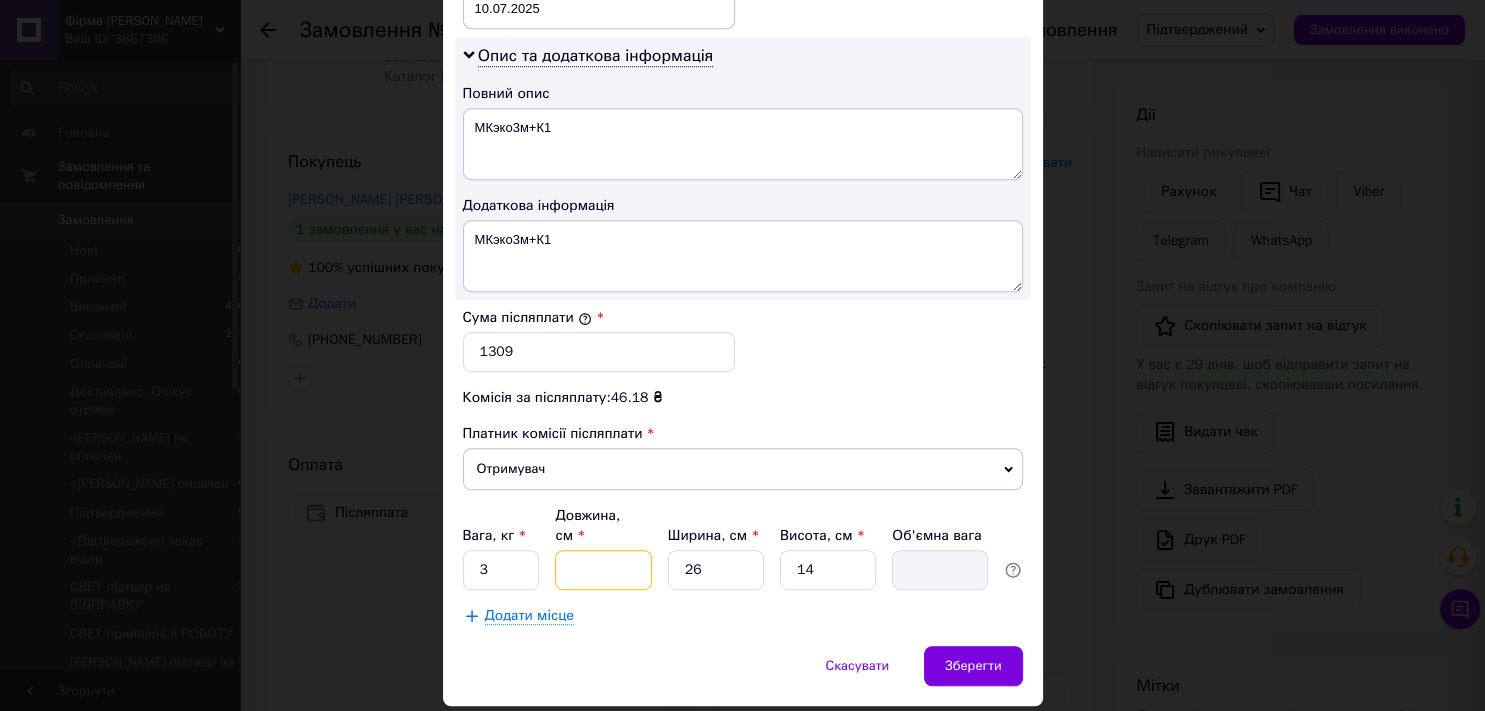 type on "3" 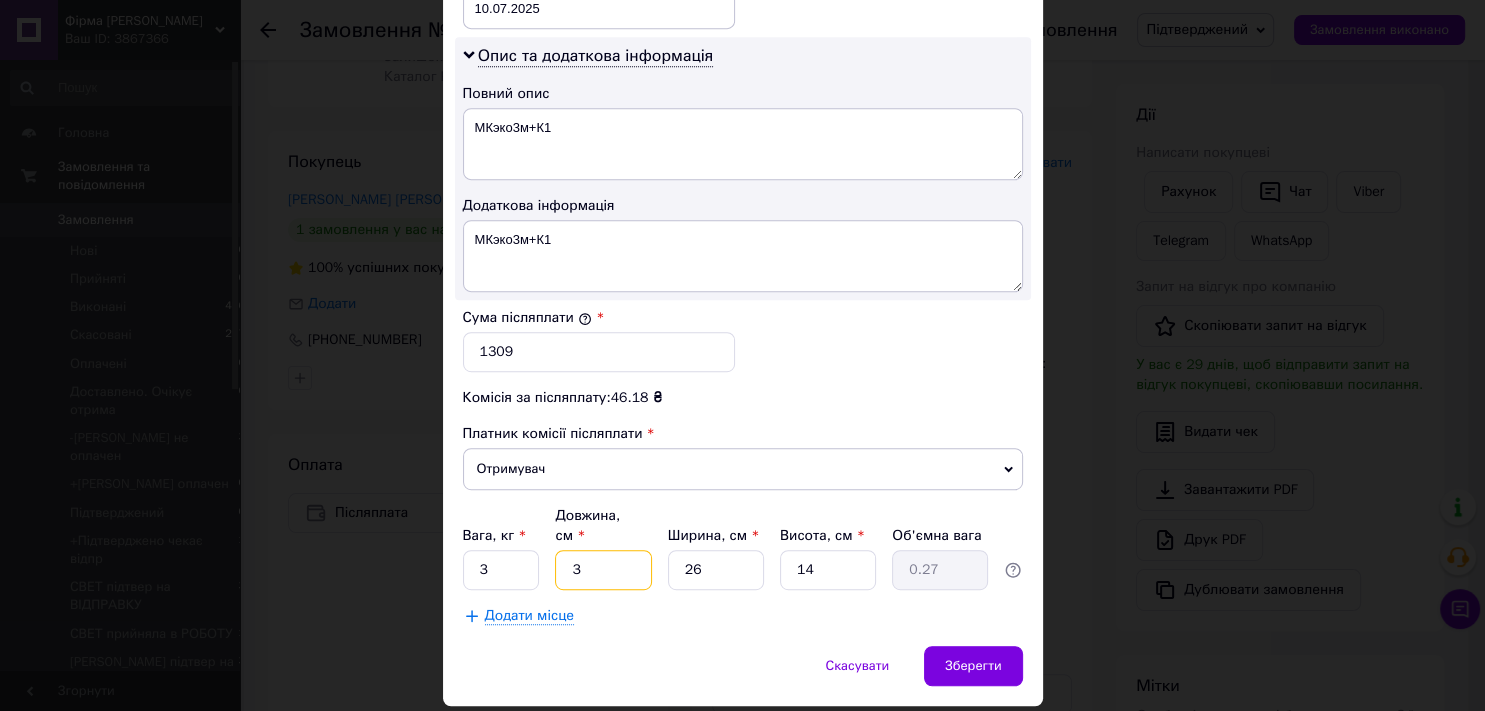 type on "35" 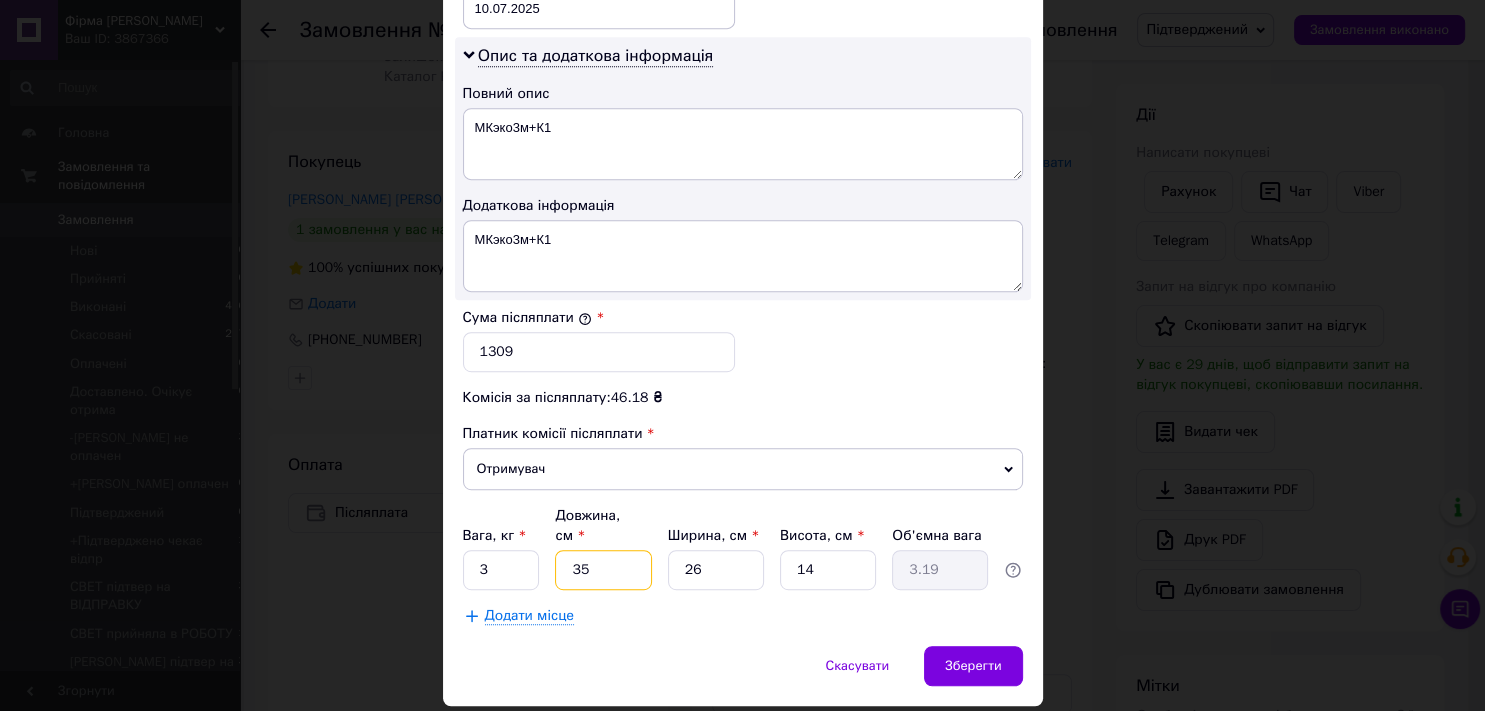 type on "35" 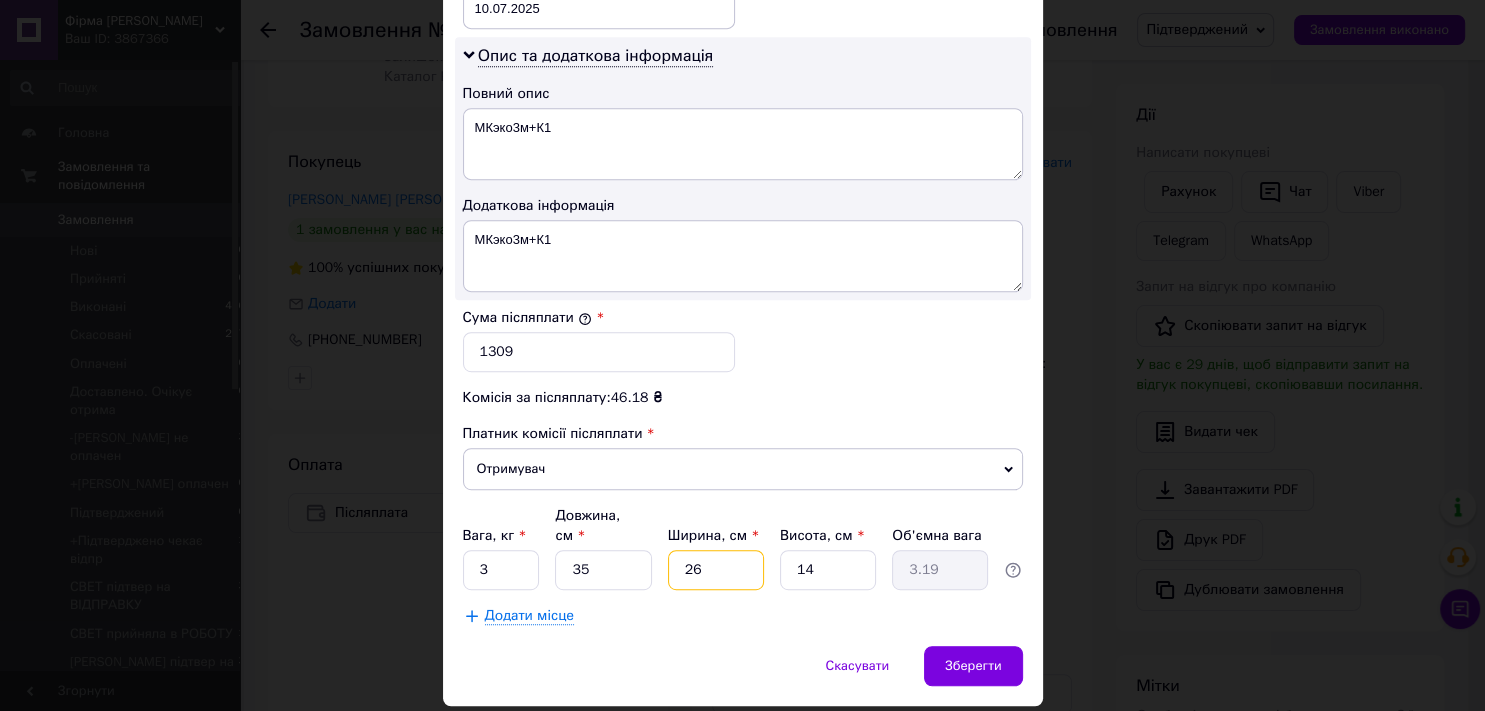 click on "26" at bounding box center [716, 570] 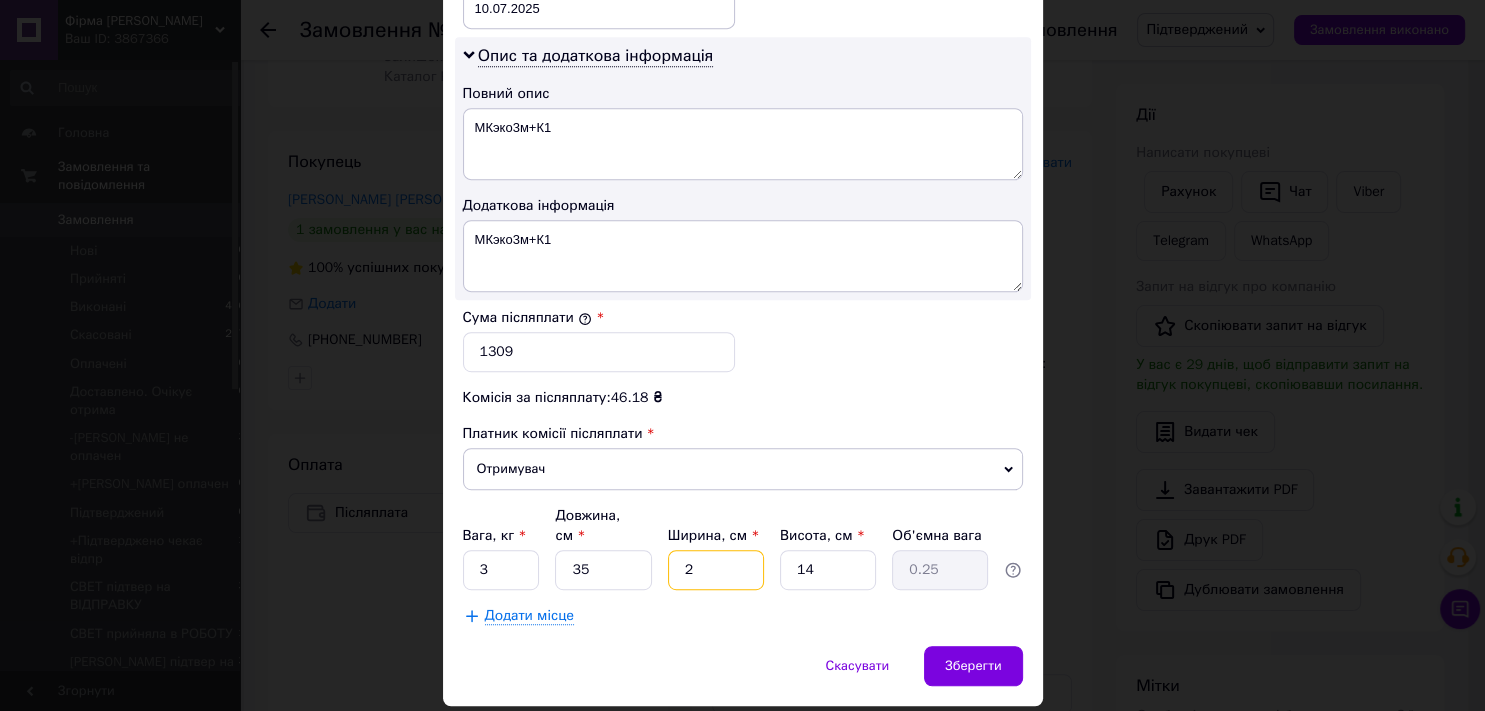 type 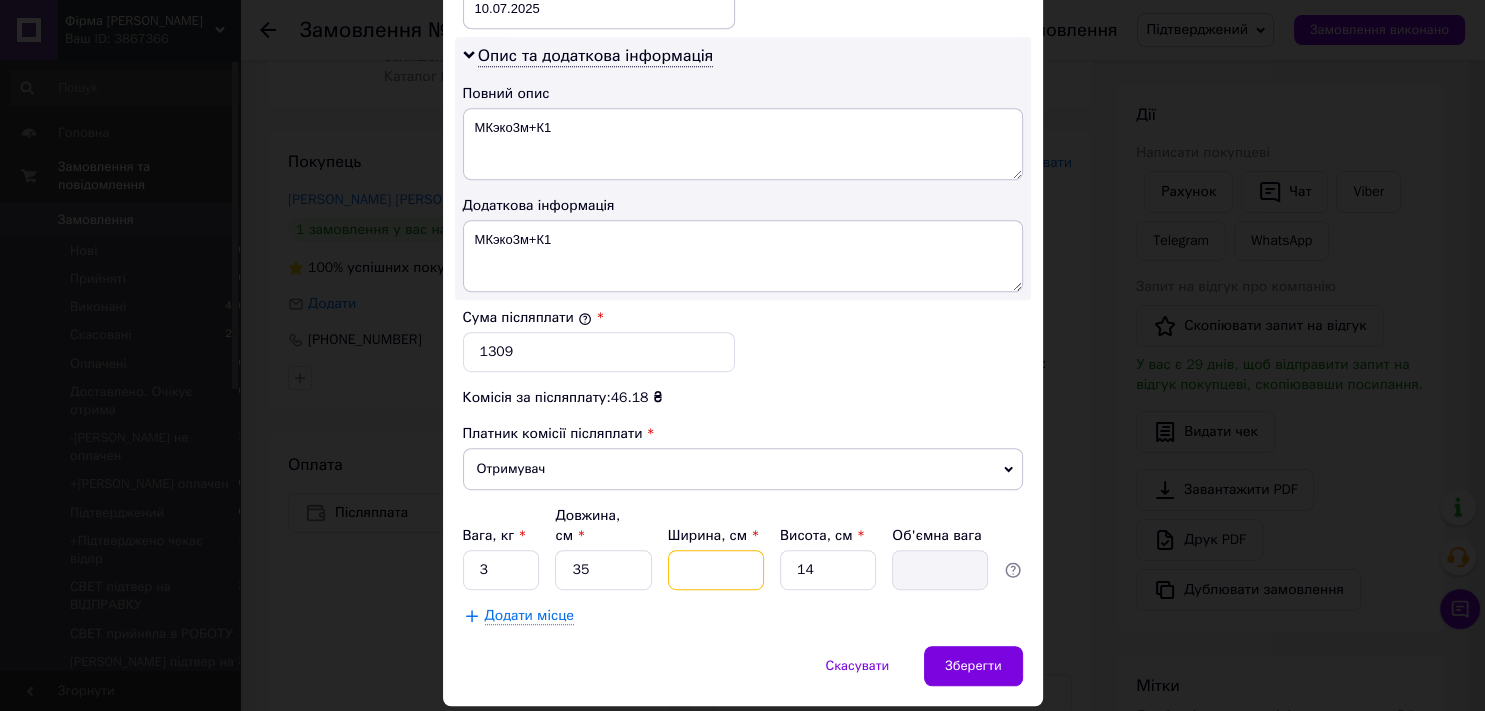 type on "3" 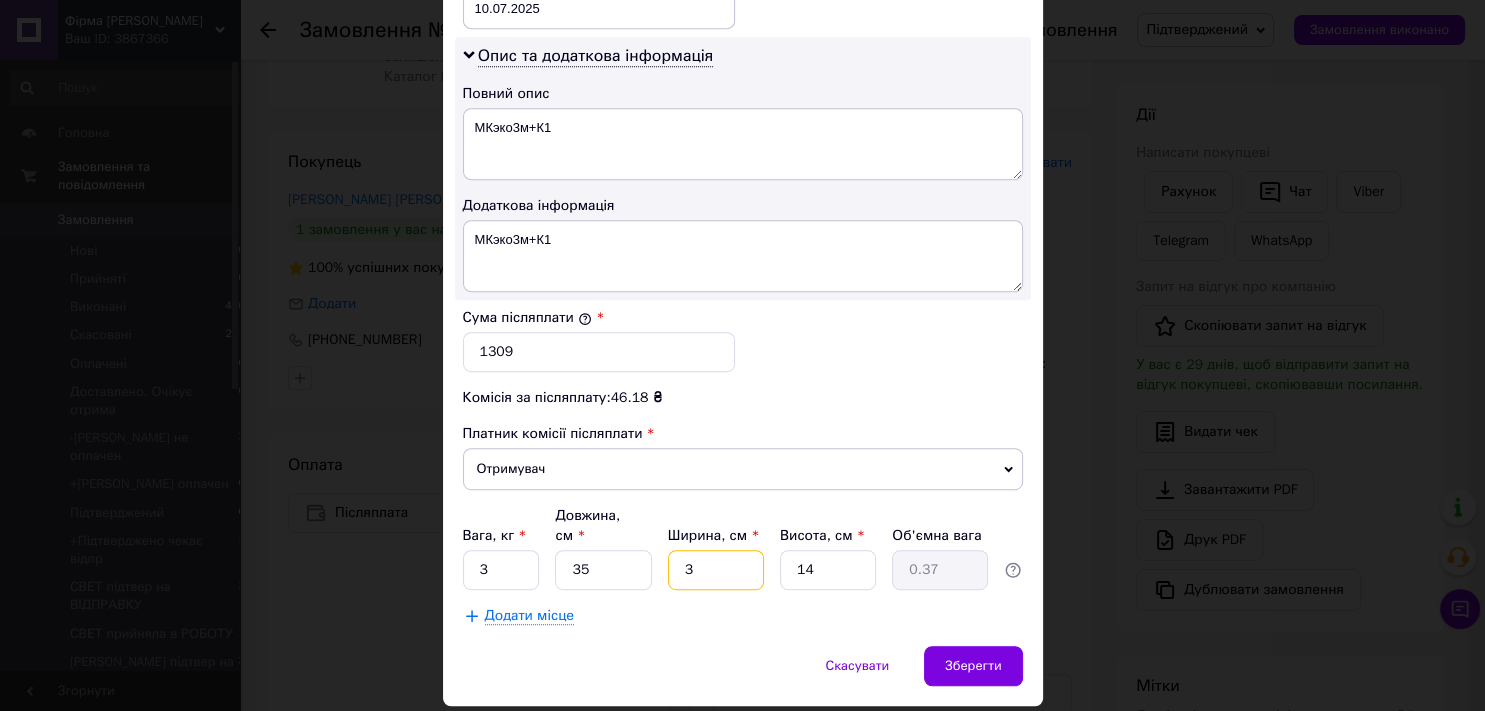 type on "30" 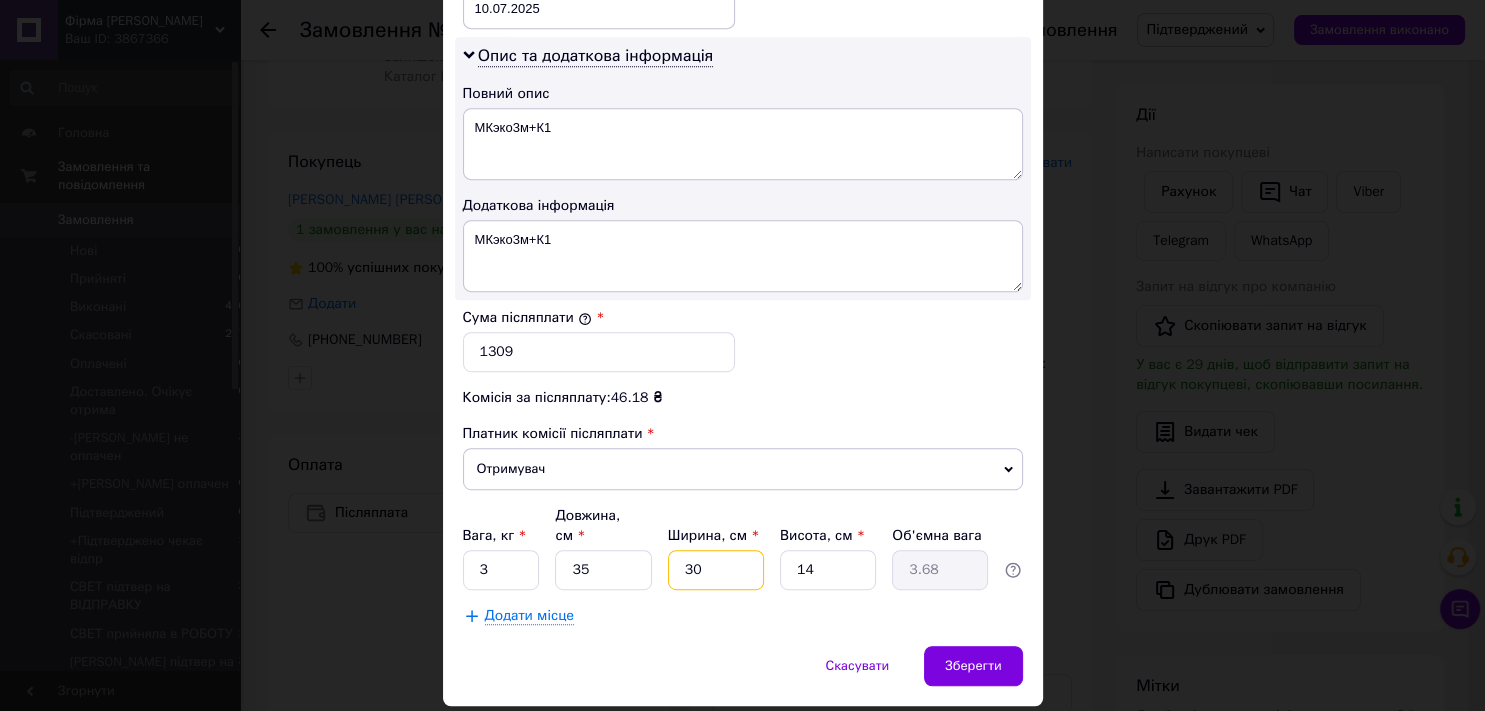type on "30" 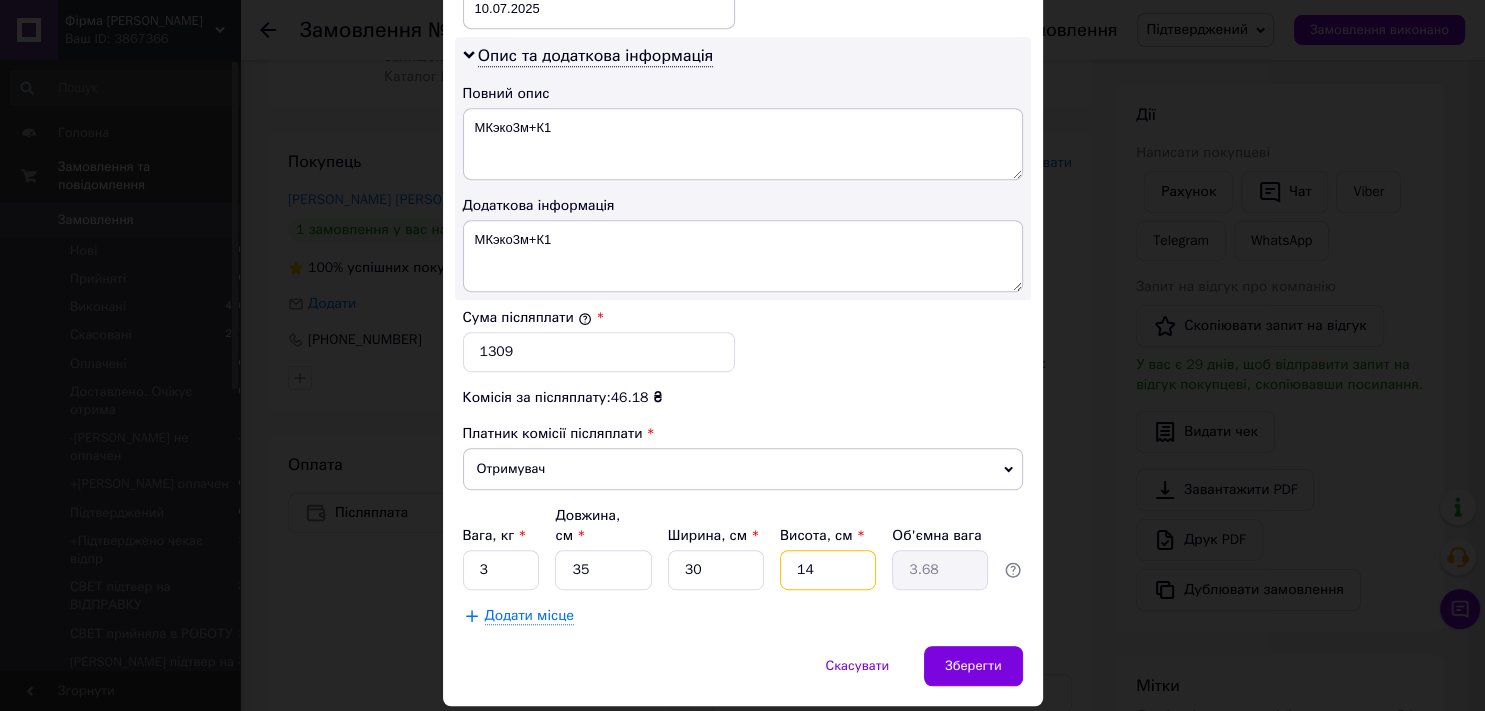 click on "14" at bounding box center [828, 570] 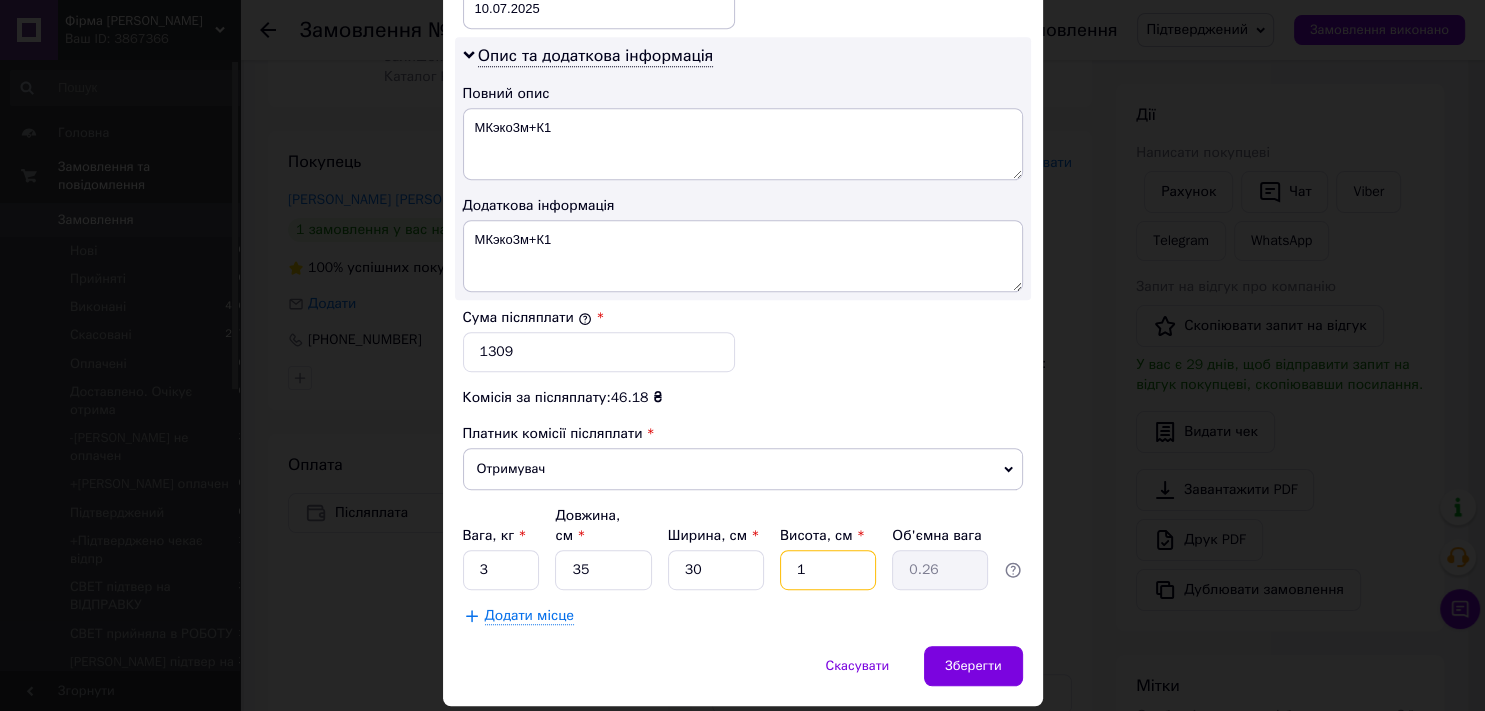 type on "10" 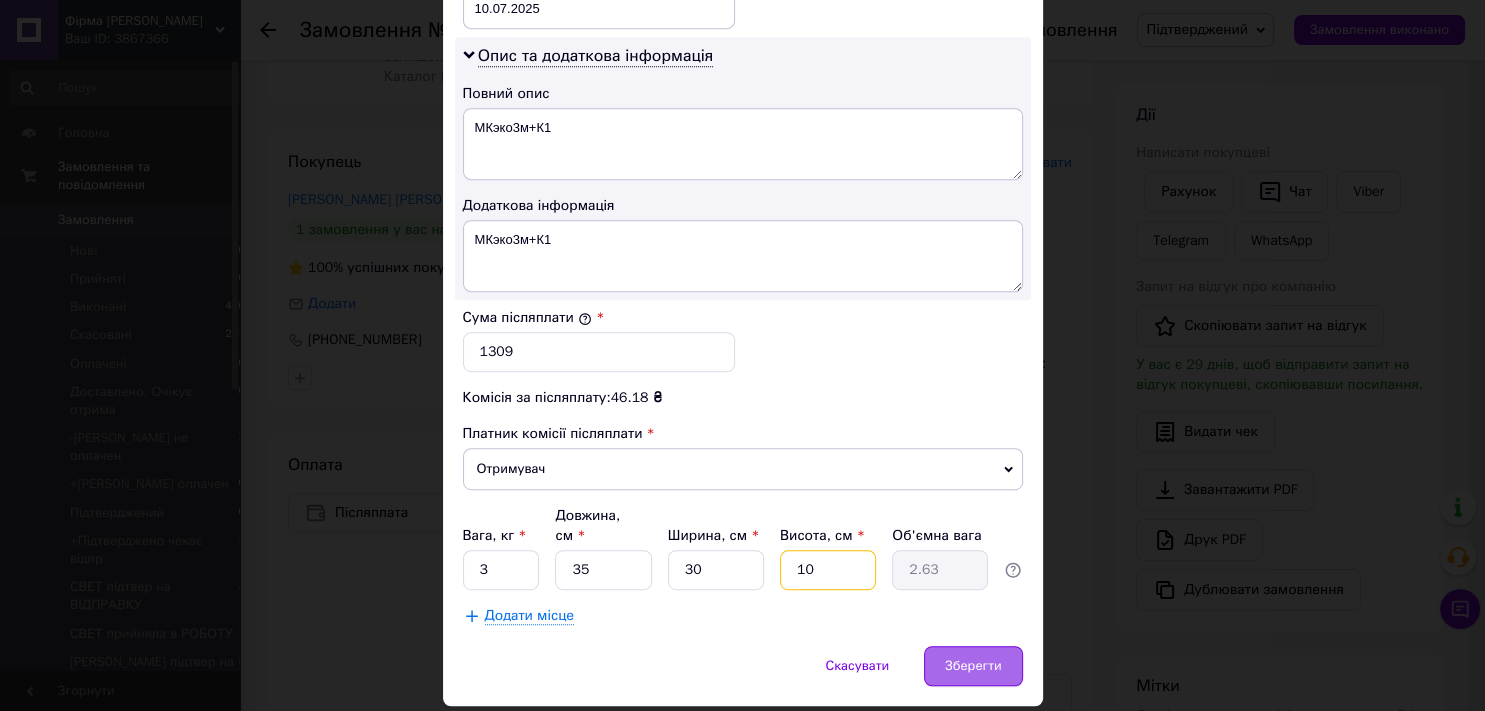 type on "10" 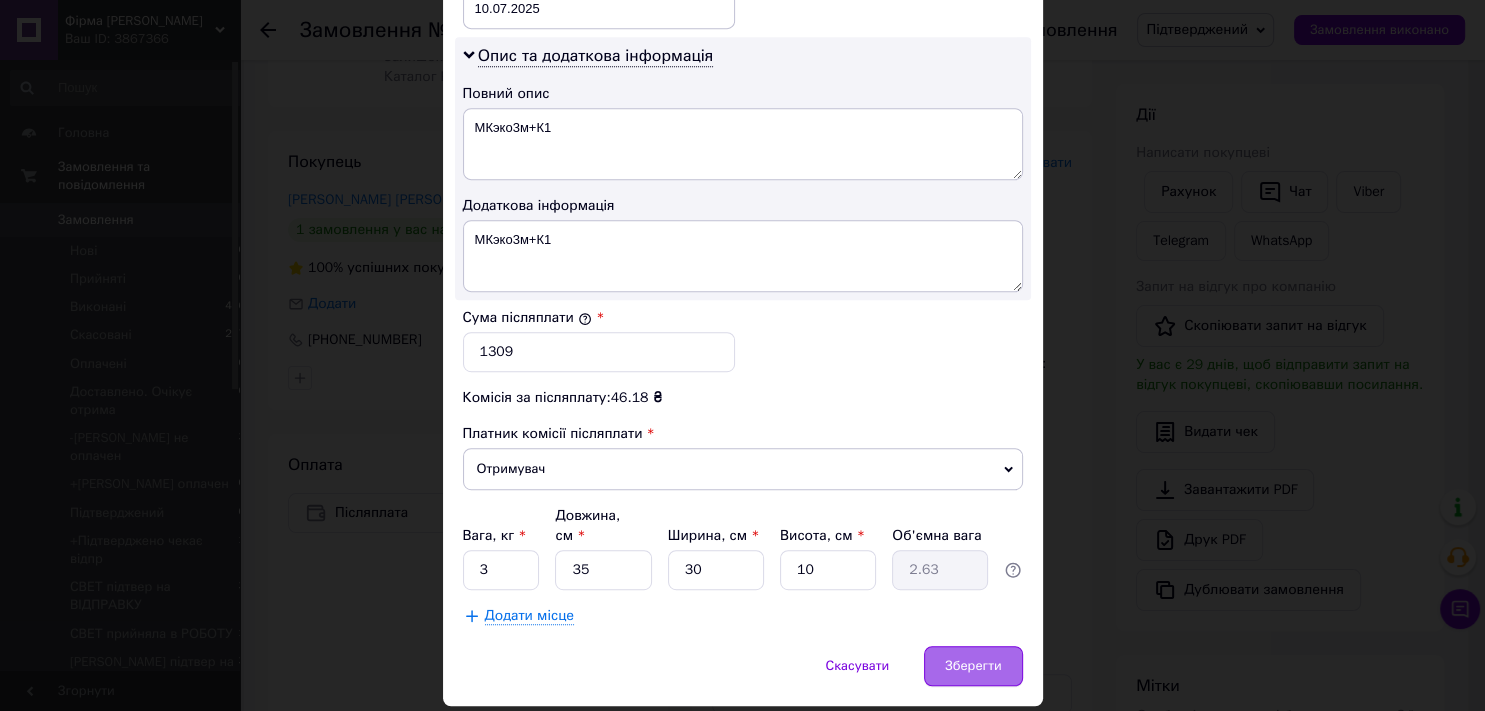 click on "Зберегти" at bounding box center (973, 666) 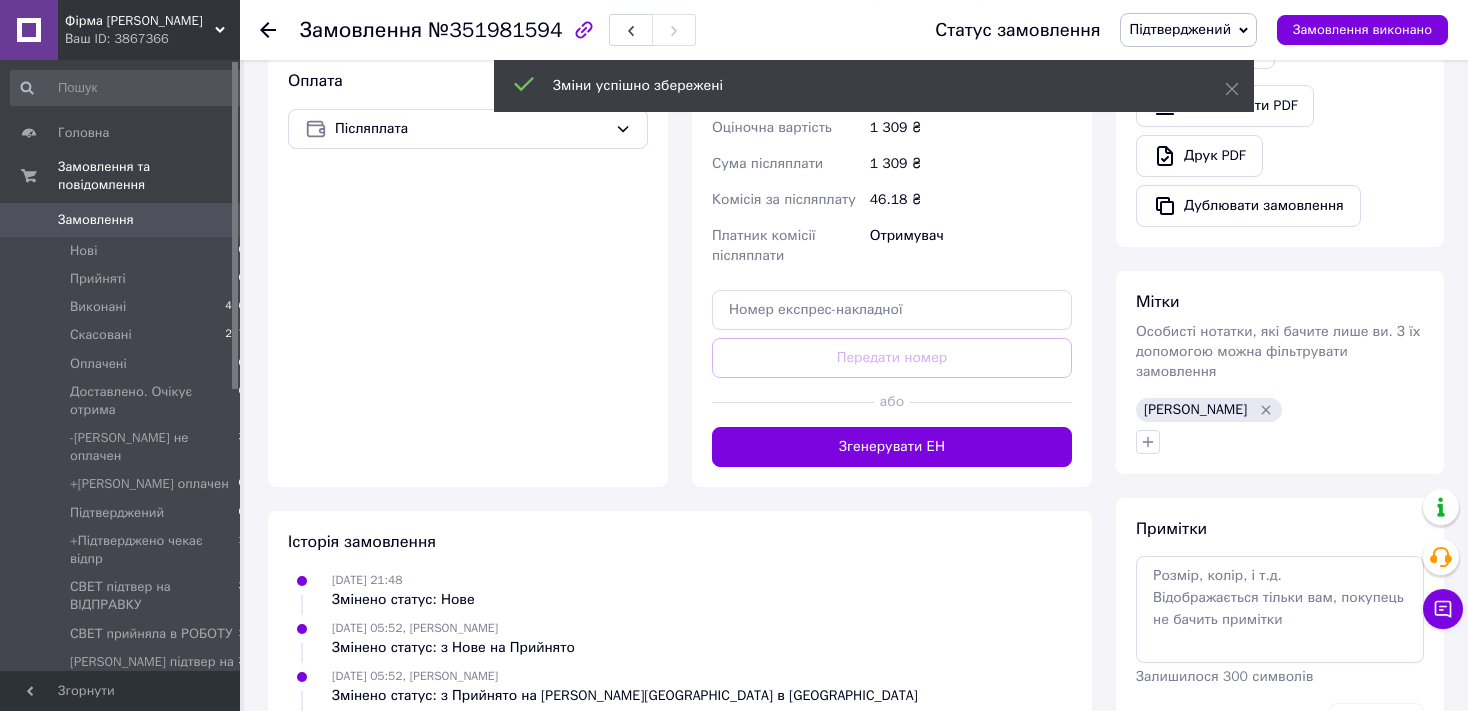 scroll, scrollTop: 739, scrollLeft: 0, axis: vertical 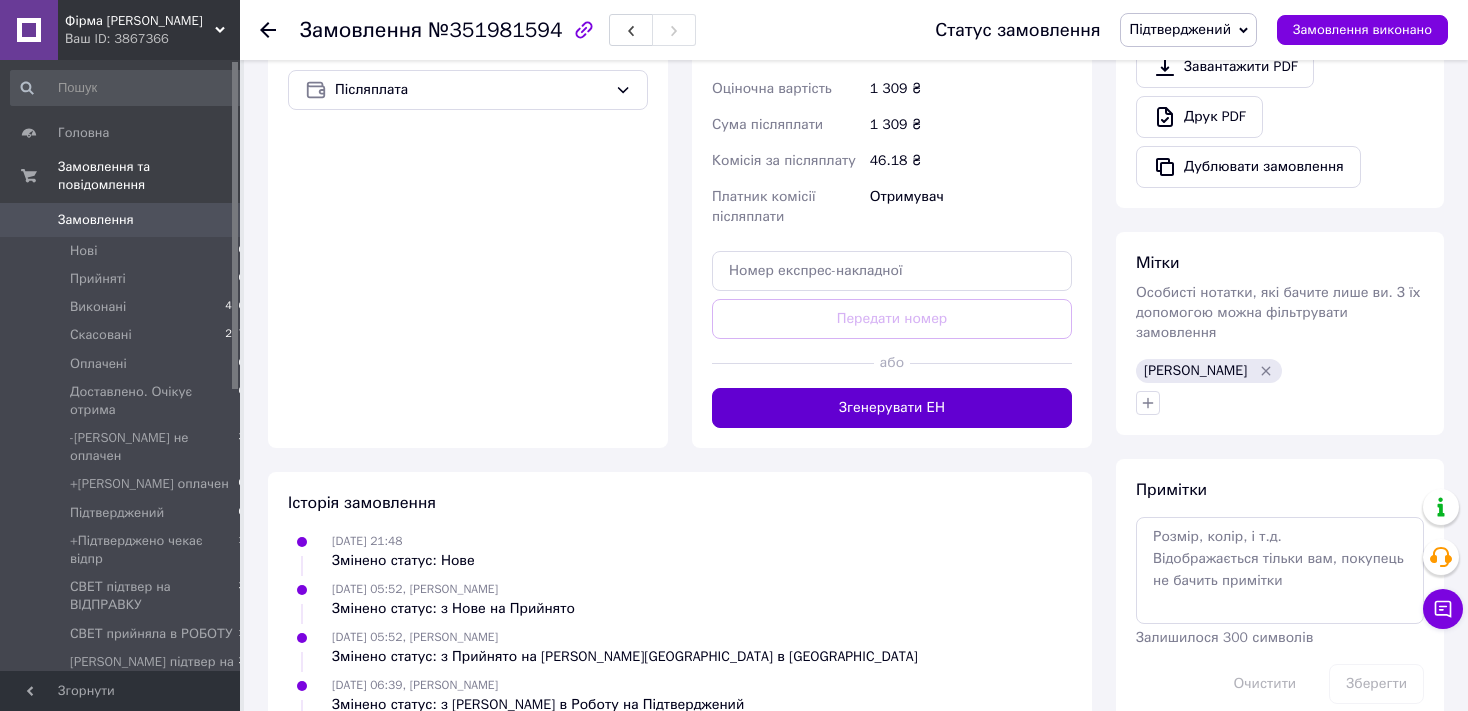 click on "Згенерувати ЕН" at bounding box center (892, 408) 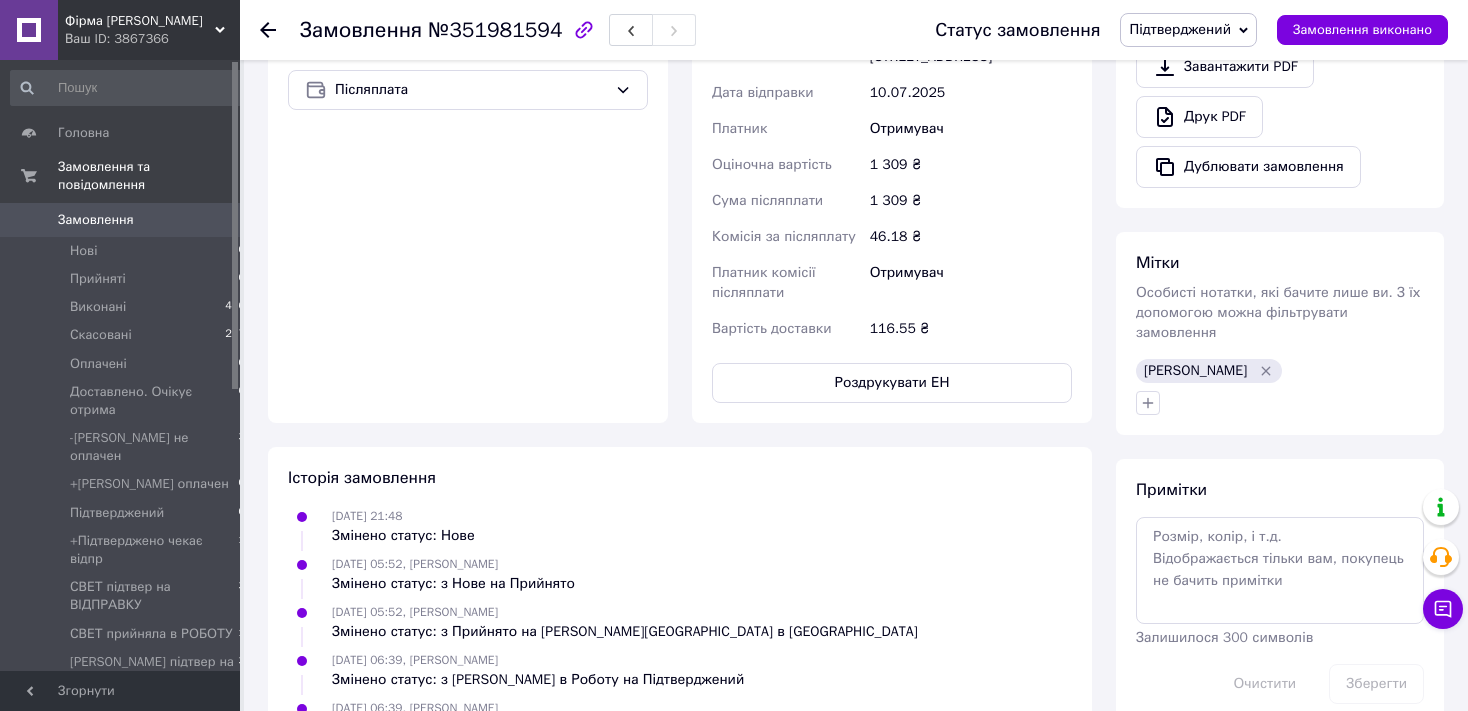 click 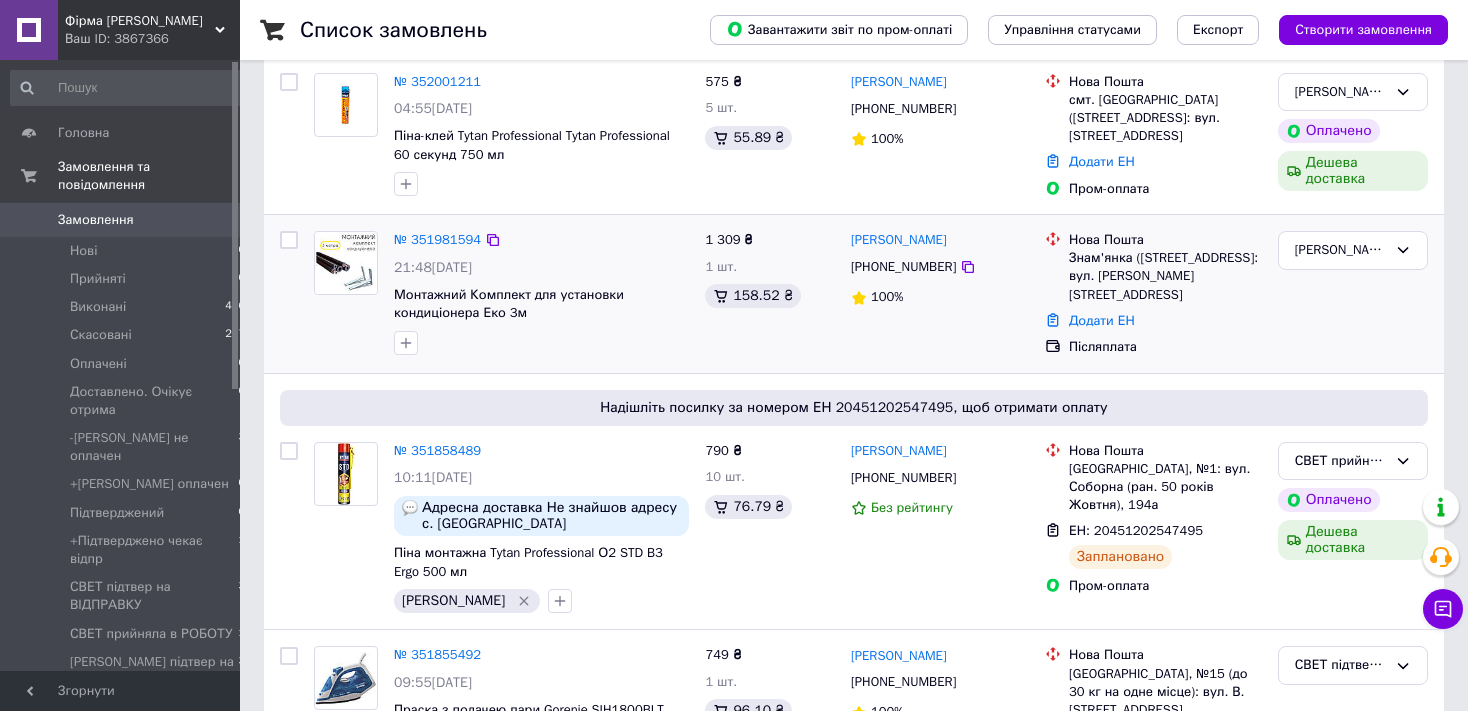 scroll, scrollTop: 0, scrollLeft: 0, axis: both 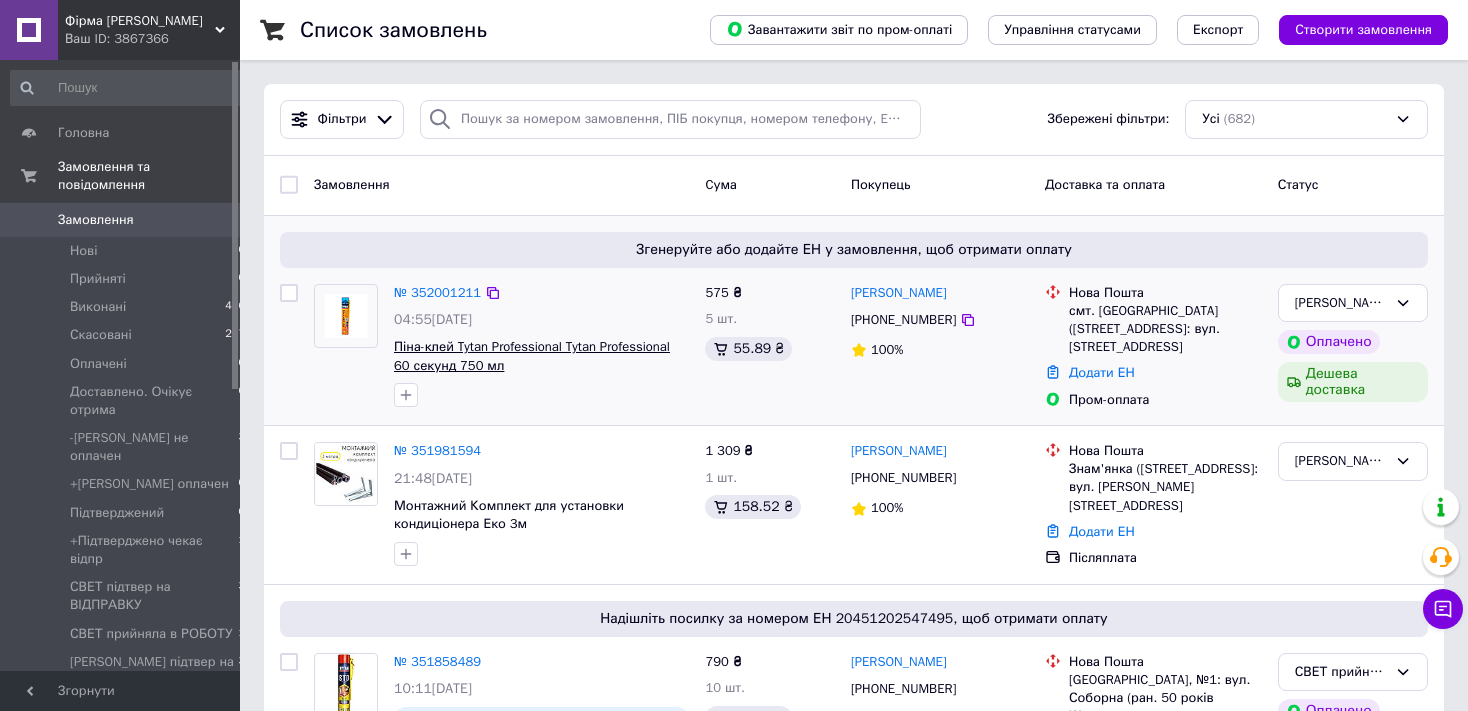 click on "Піна-клей Tytan Professional Tytan Professional 60 секунд 750 мл" at bounding box center (532, 356) 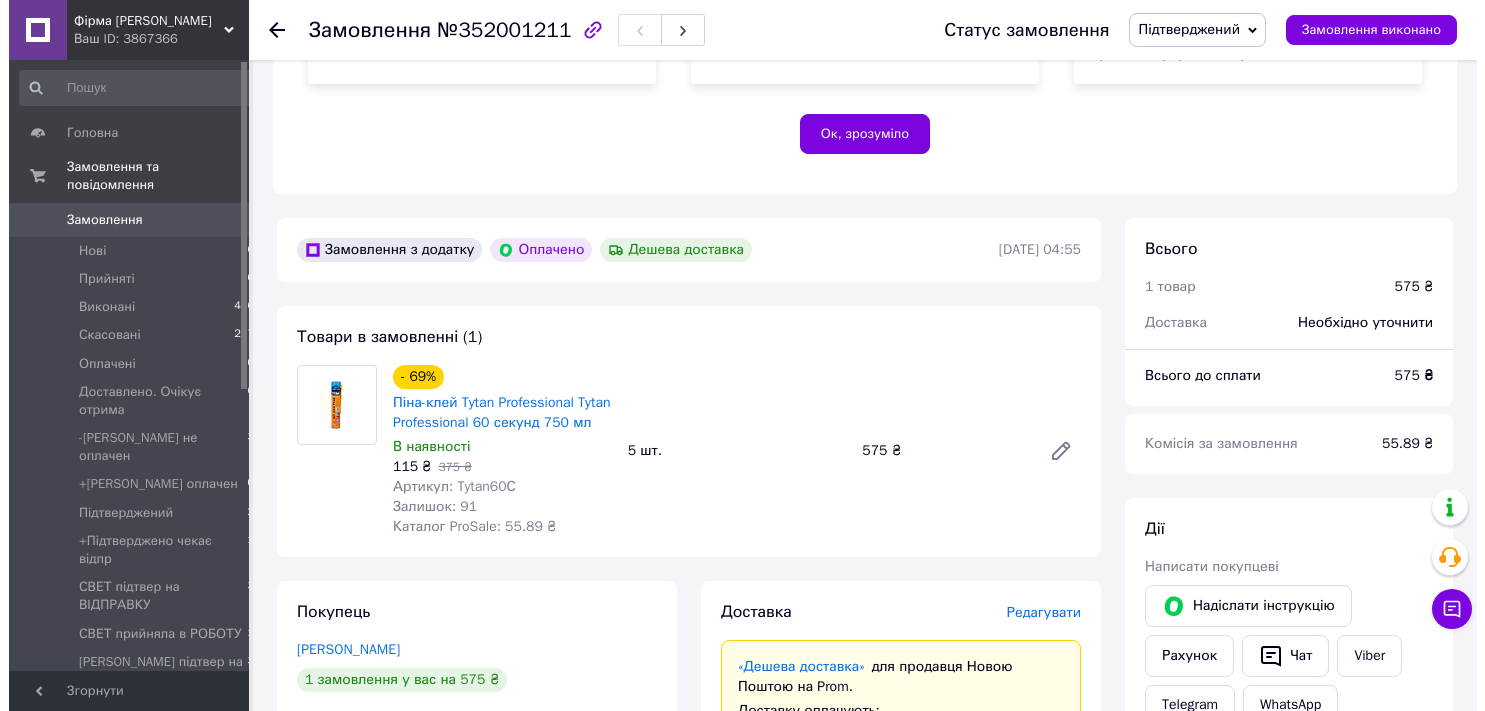 scroll, scrollTop: 633, scrollLeft: 0, axis: vertical 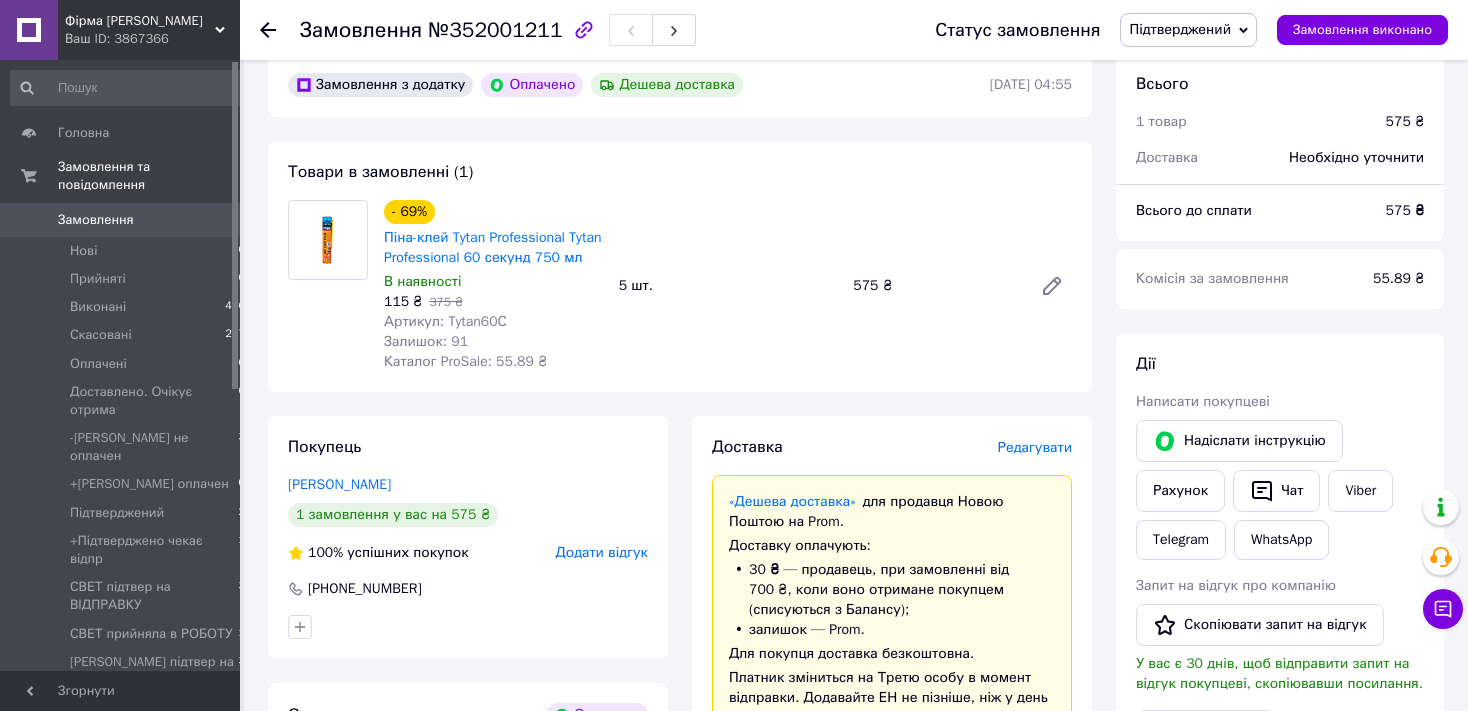 click on "Редагувати" at bounding box center (1035, 447) 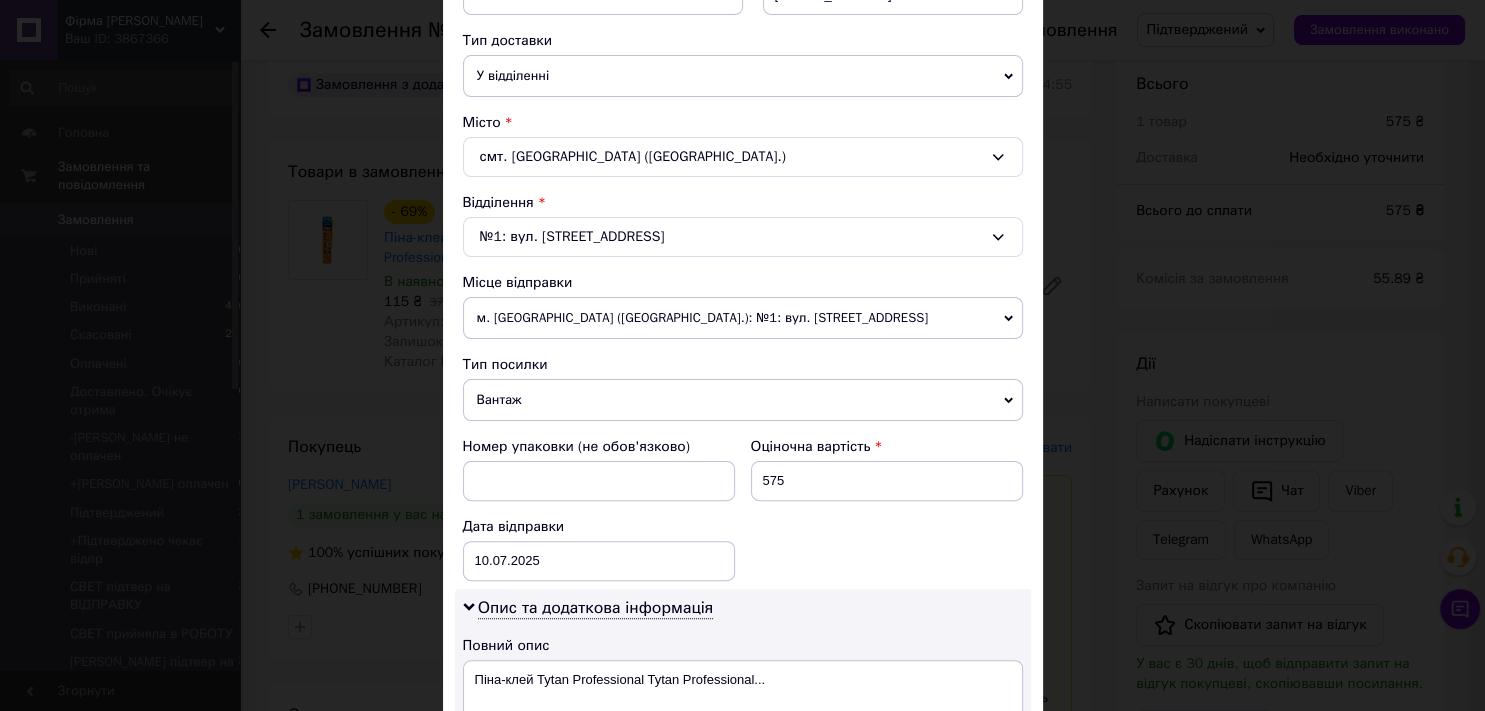 scroll, scrollTop: 662, scrollLeft: 0, axis: vertical 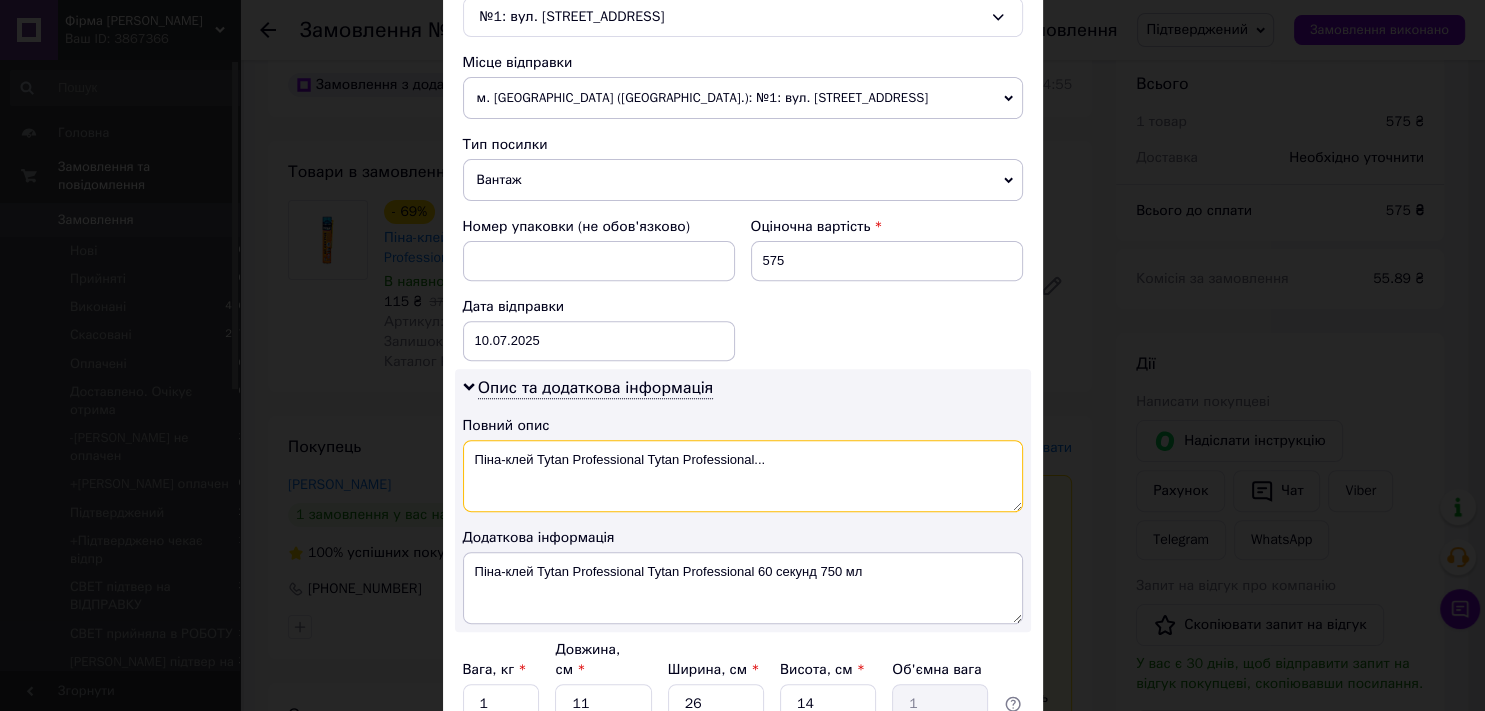 drag, startPoint x: 462, startPoint y: 458, endPoint x: 789, endPoint y: 472, distance: 327.29956 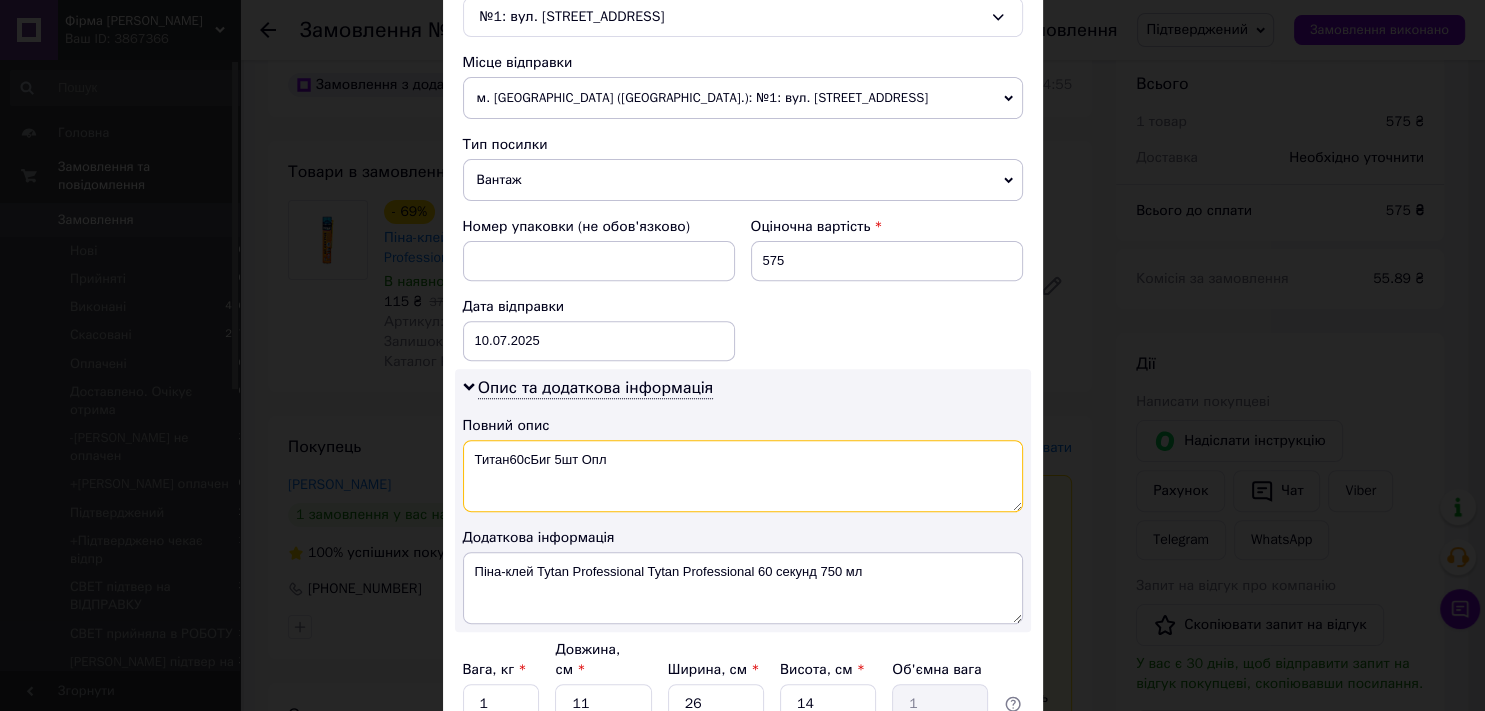 drag, startPoint x: 459, startPoint y: 454, endPoint x: 606, endPoint y: 451, distance: 147.03061 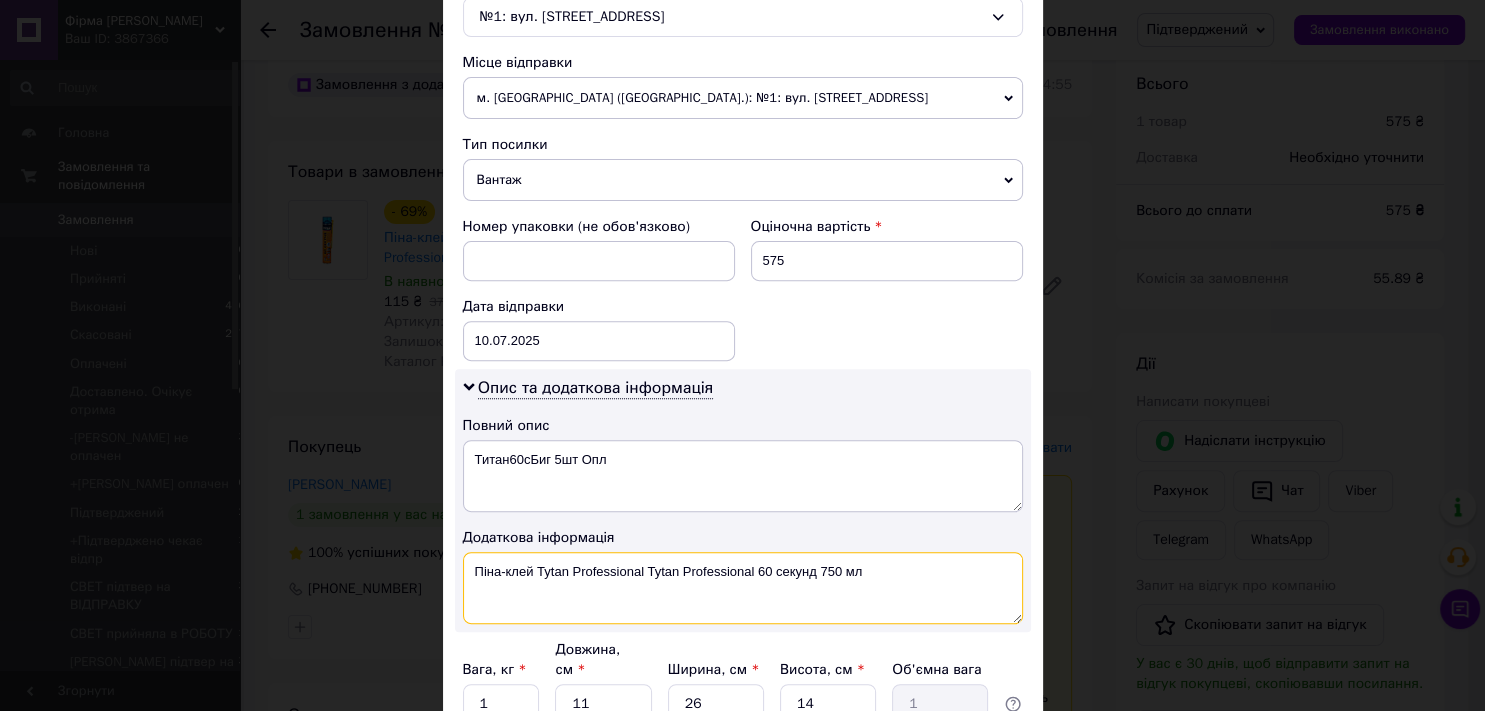 drag, startPoint x: 462, startPoint y: 562, endPoint x: 919, endPoint y: 632, distance: 462.32996 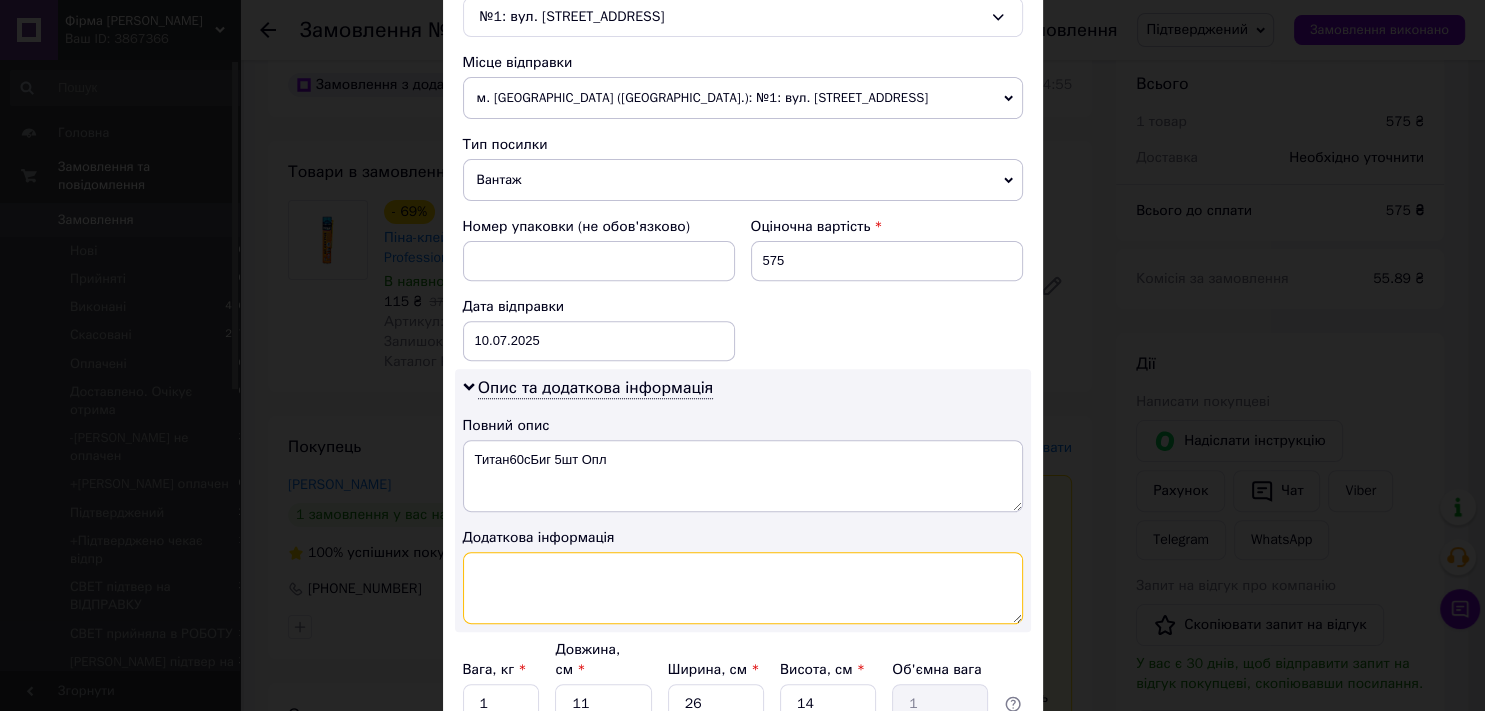 paste on "Титан60сБиг 5шт Опл" 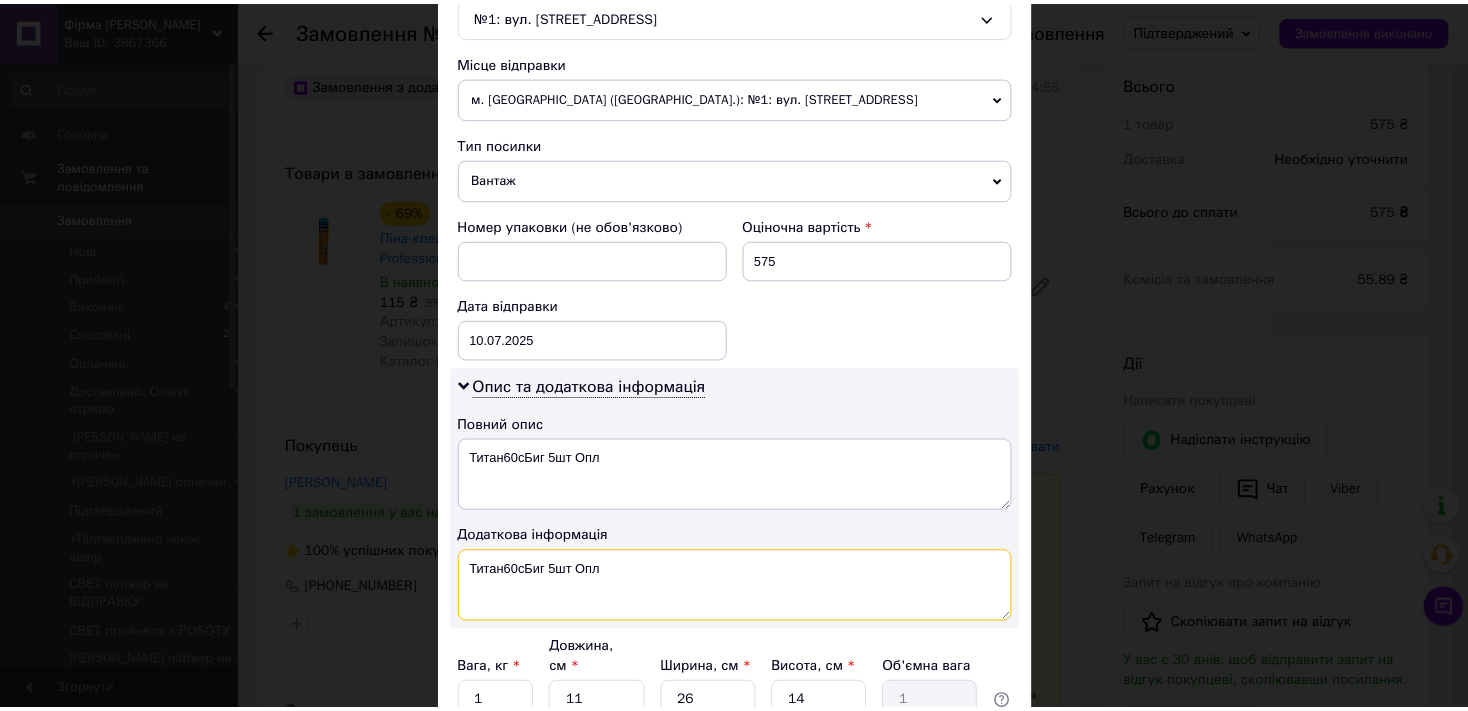 scroll, scrollTop: 834, scrollLeft: 0, axis: vertical 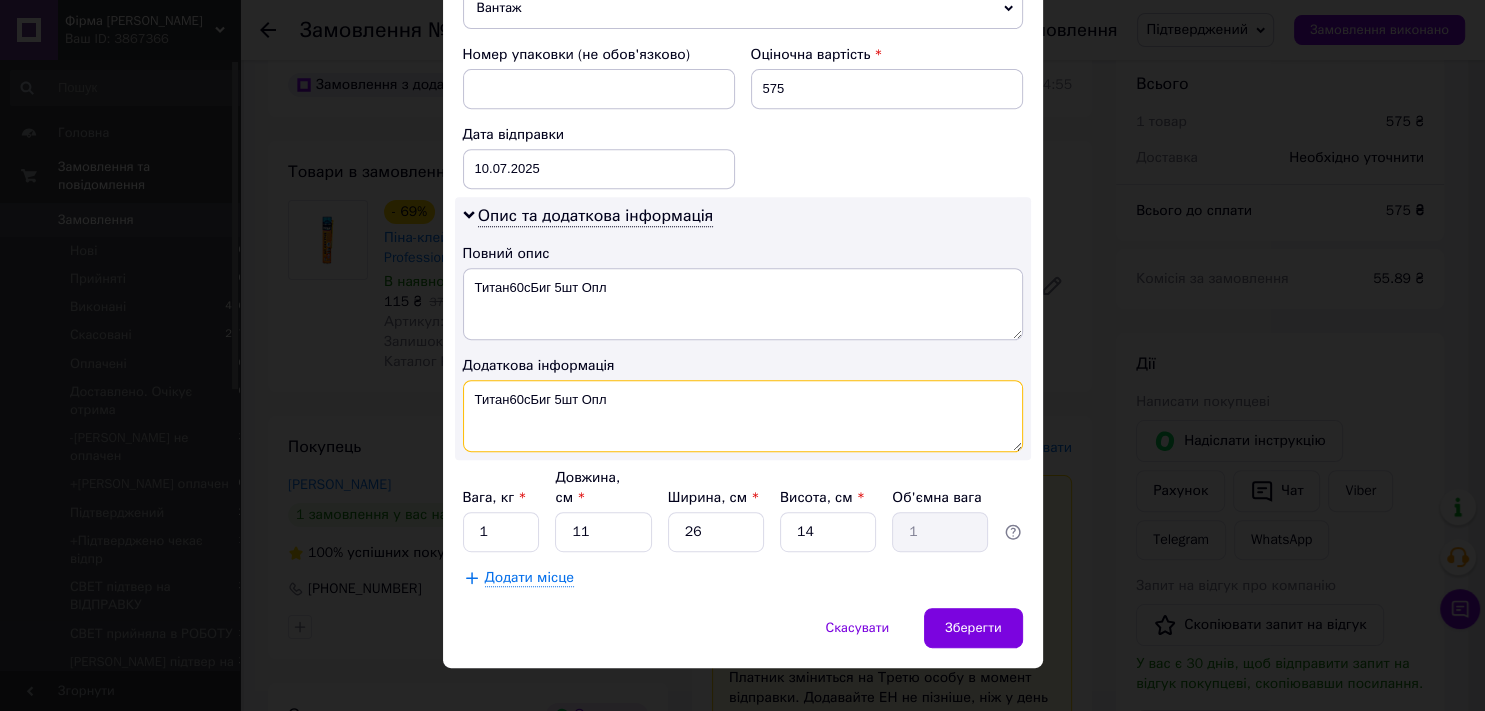 type on "Титан60сБиг 5шт Опл" 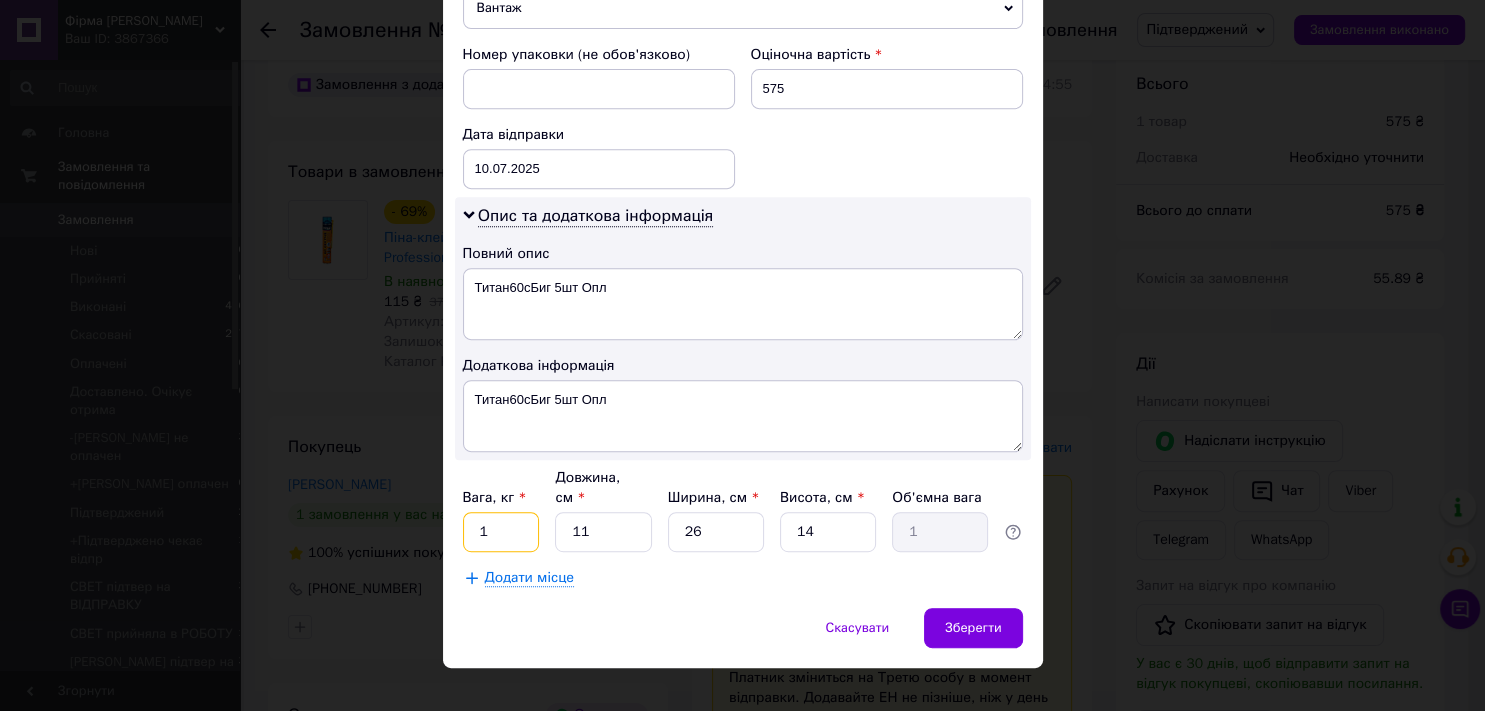 click on "1" at bounding box center (501, 532) 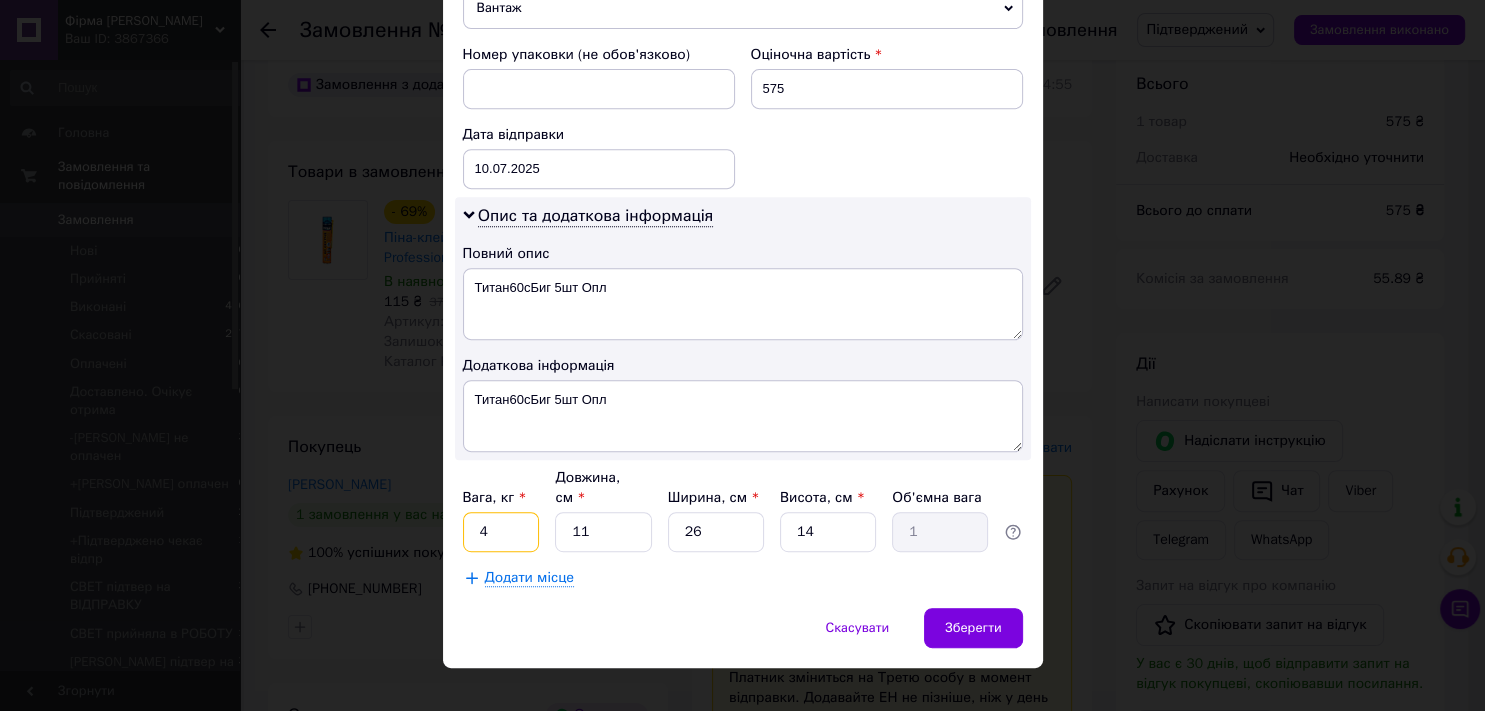 type on "4" 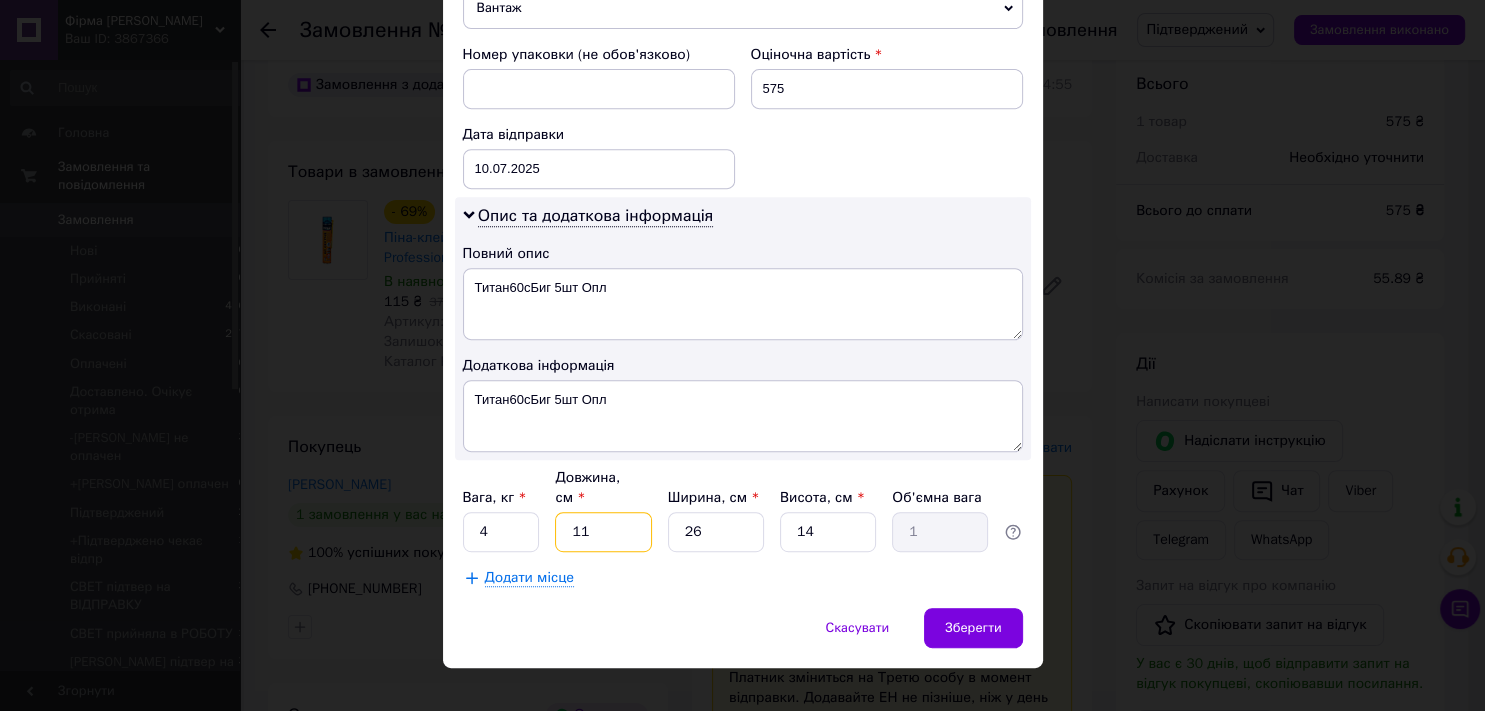 click on "11" at bounding box center (603, 532) 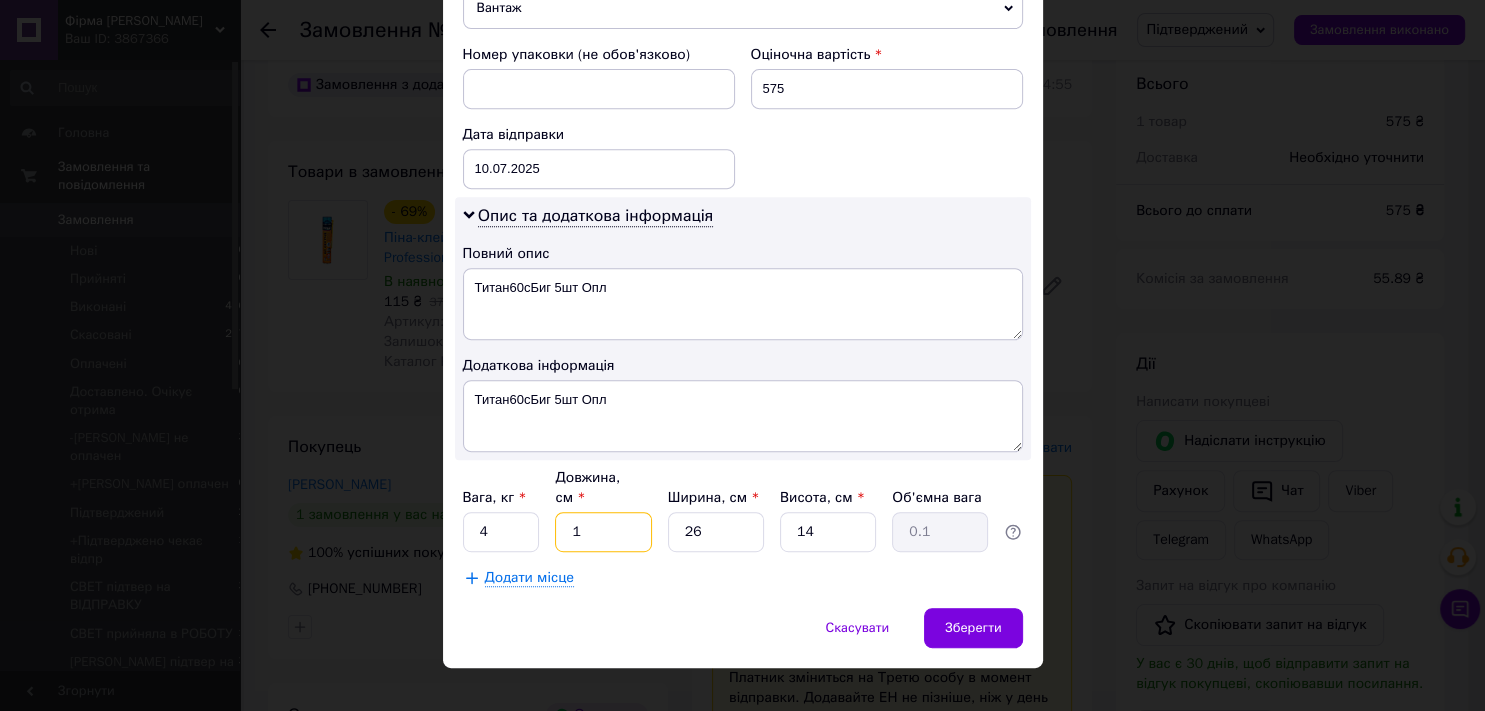 type 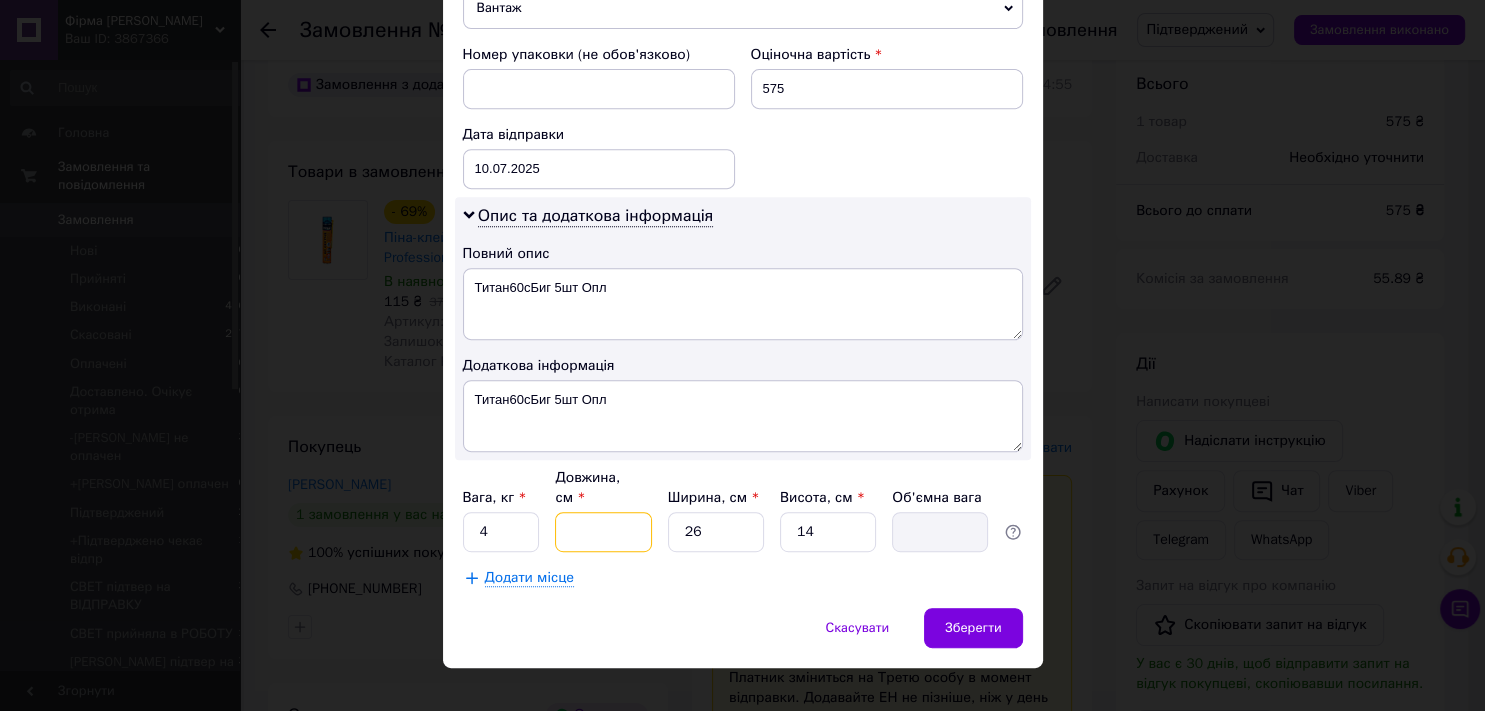 type on "2" 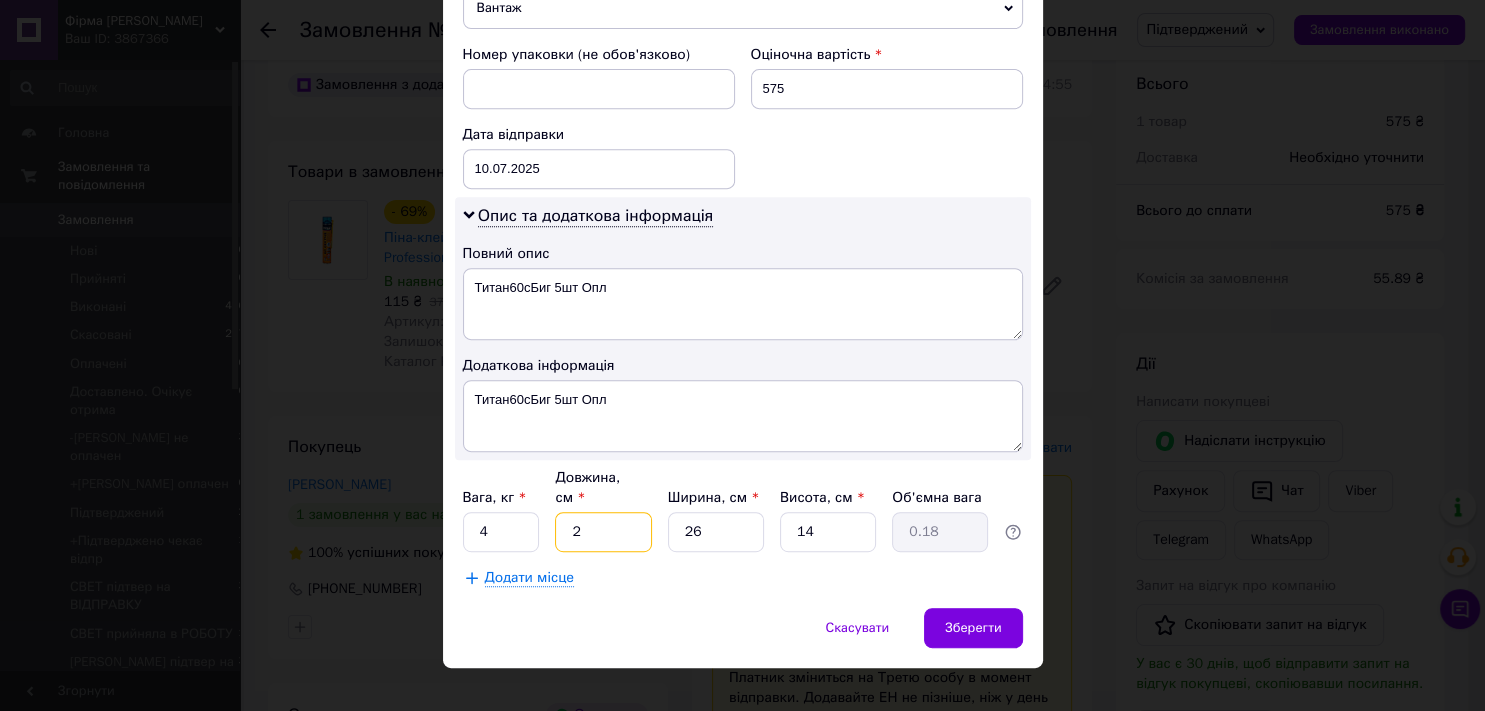 type on "20" 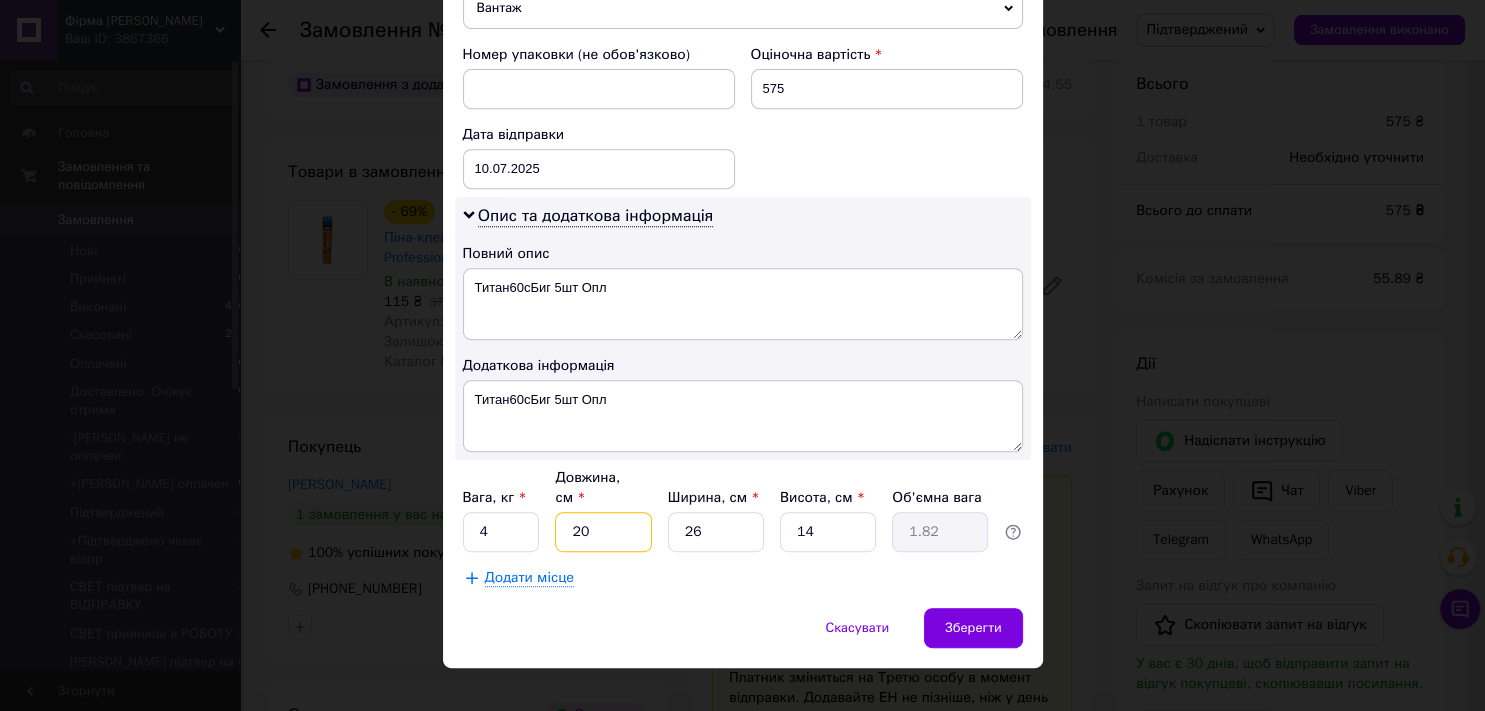 type on "20" 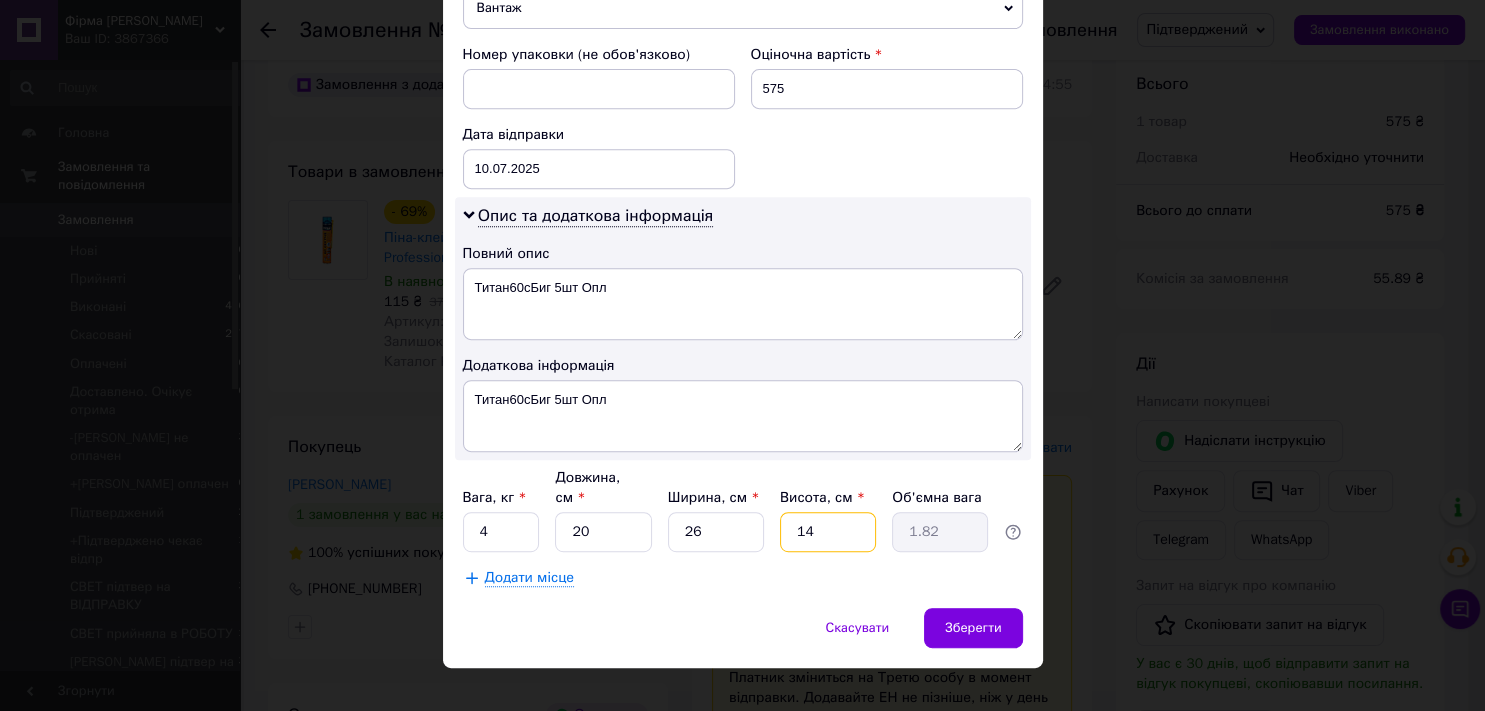 click on "14" at bounding box center [828, 532] 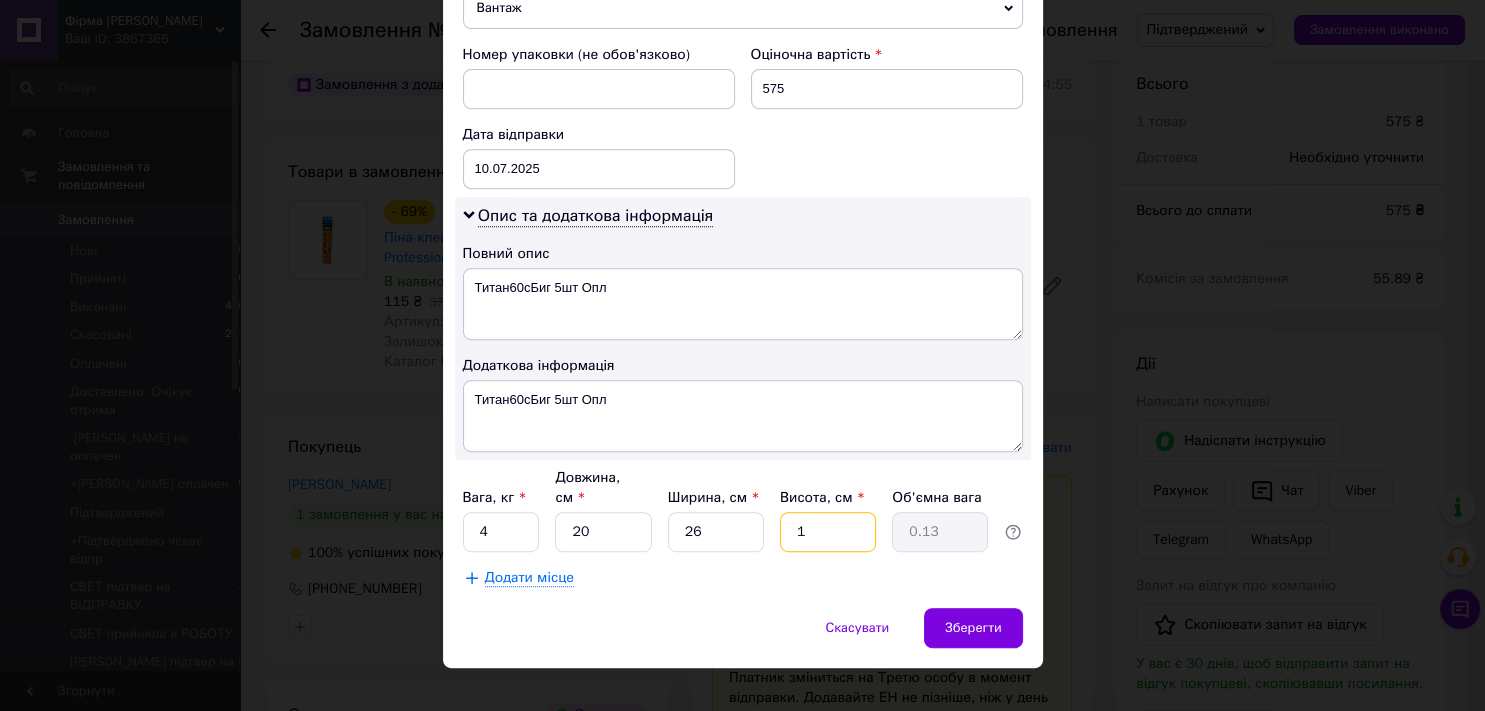 type 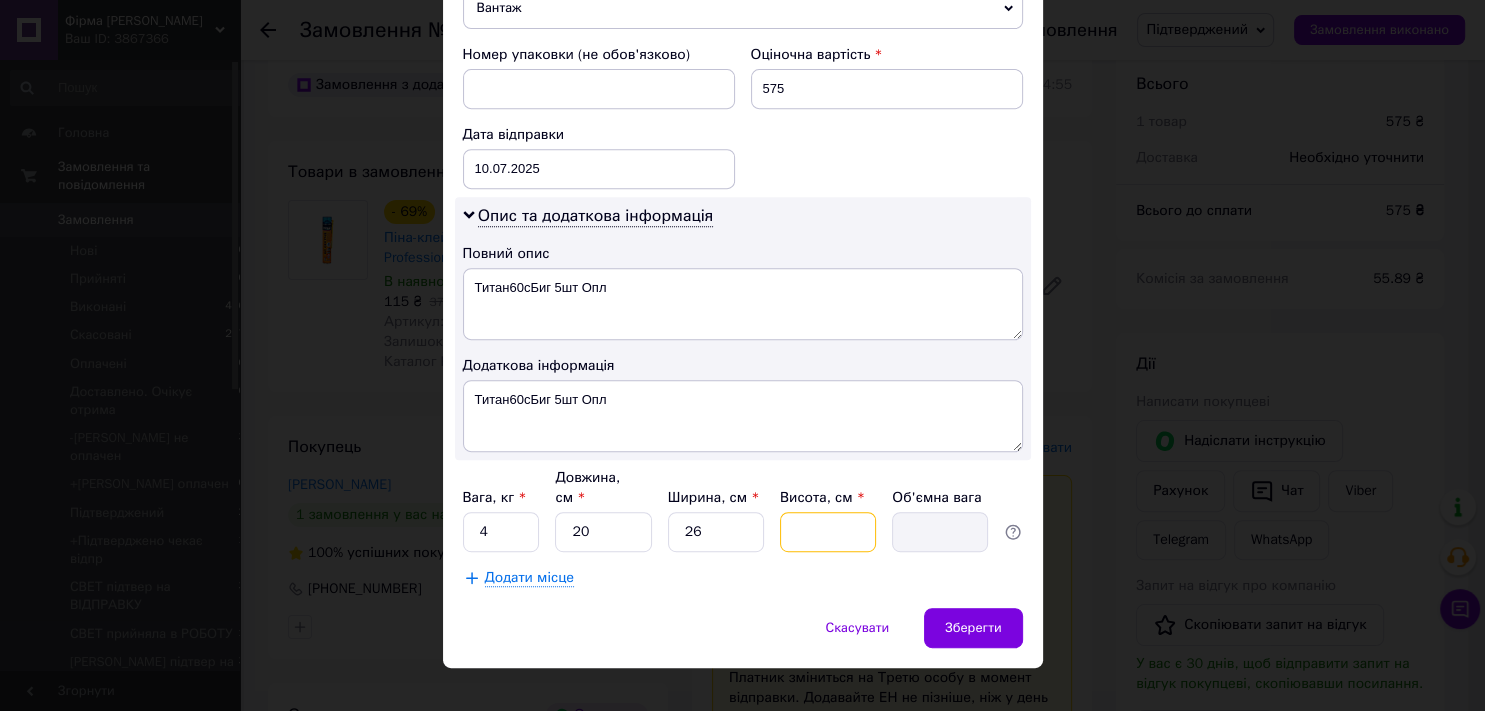 type on "3" 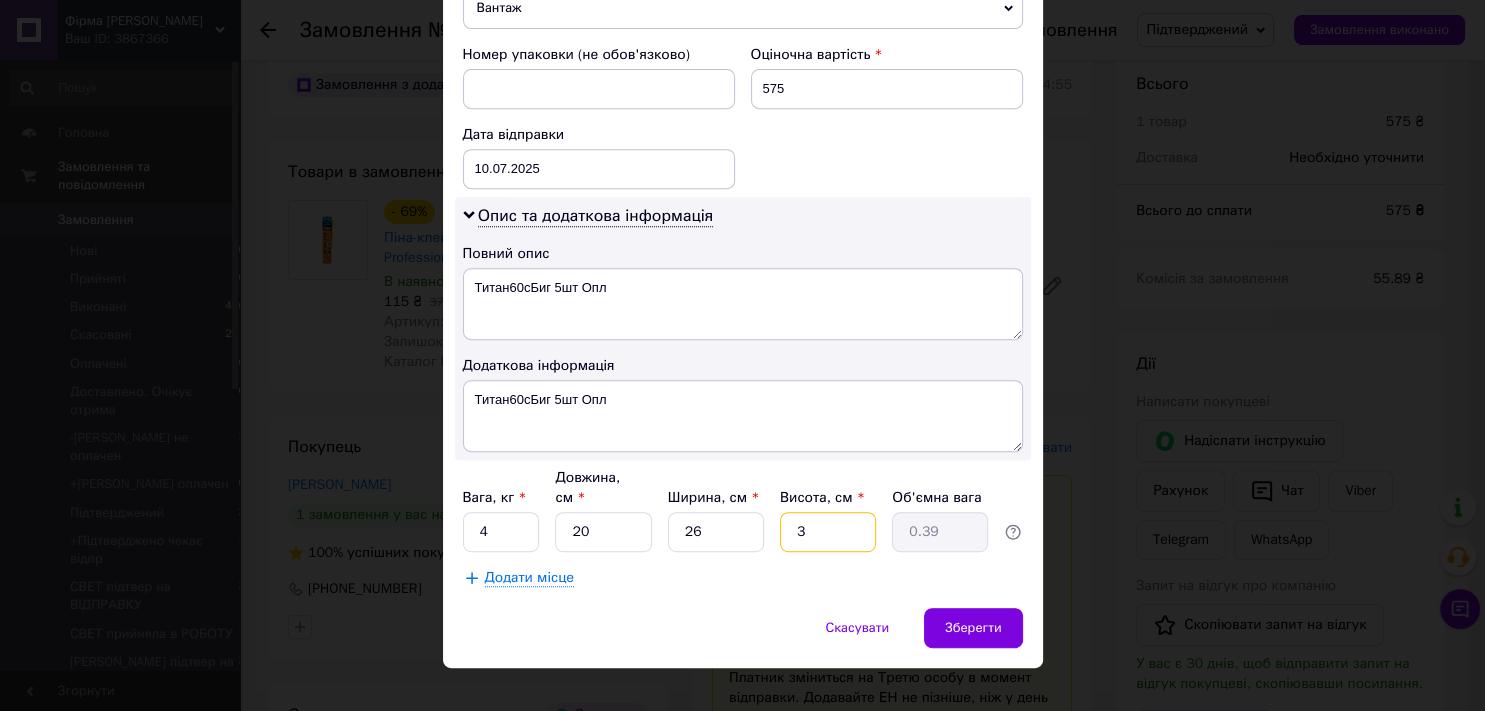 type on "30" 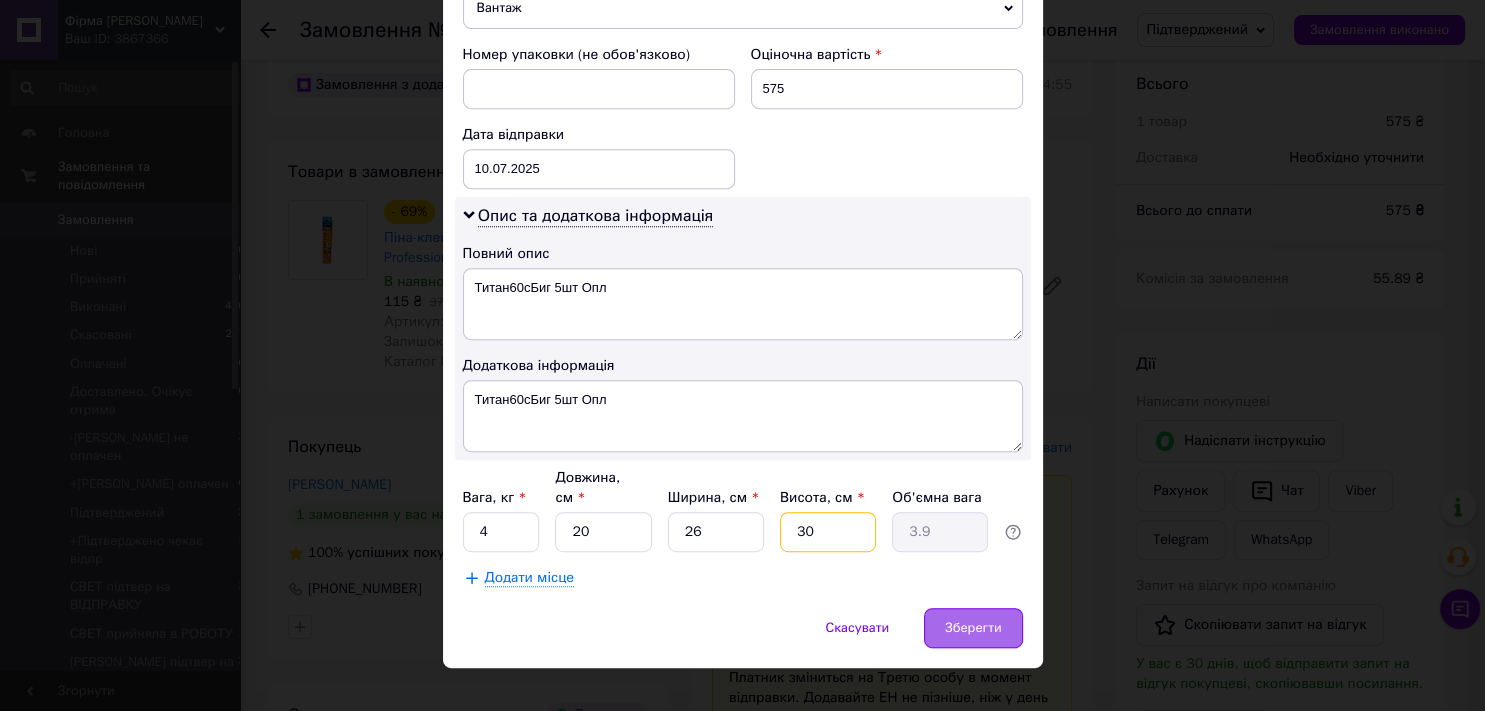 type on "30" 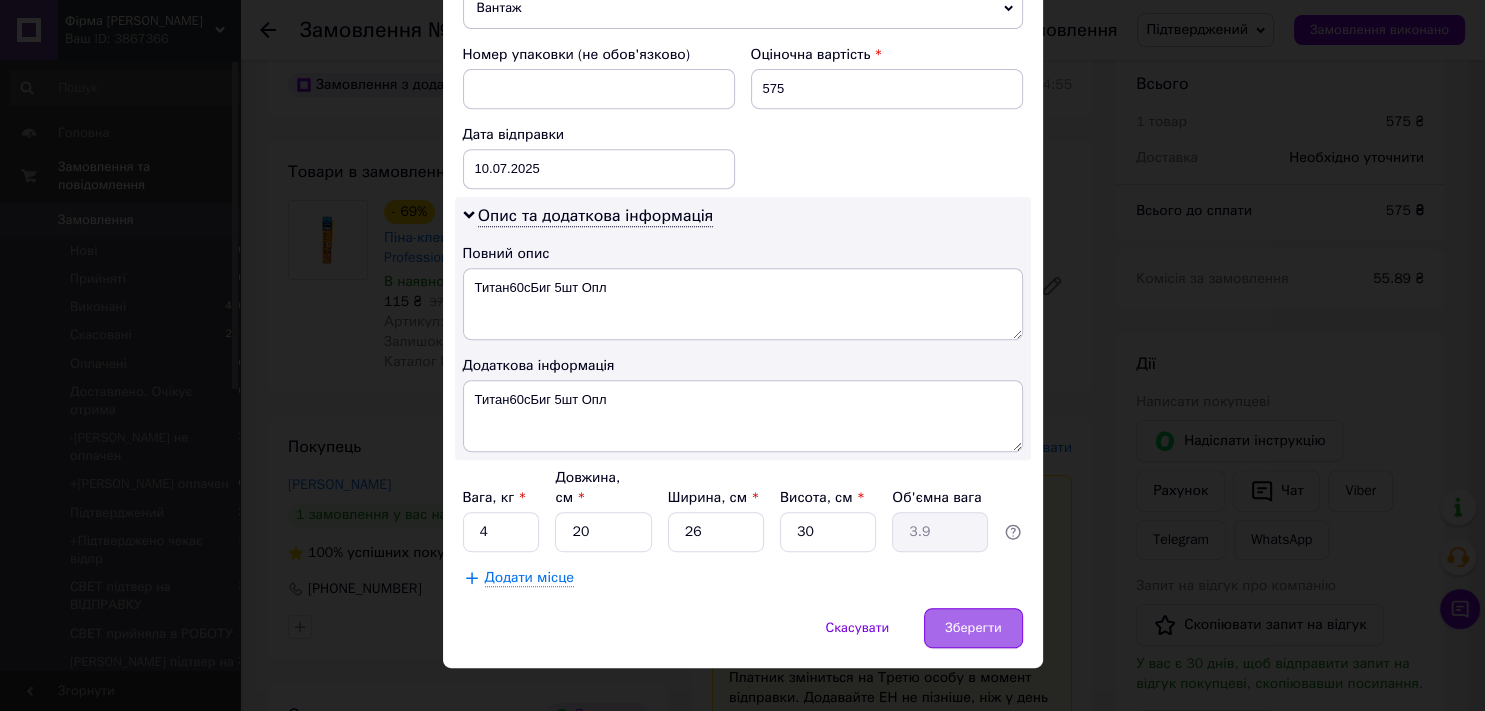 click on "Зберегти" at bounding box center (973, 628) 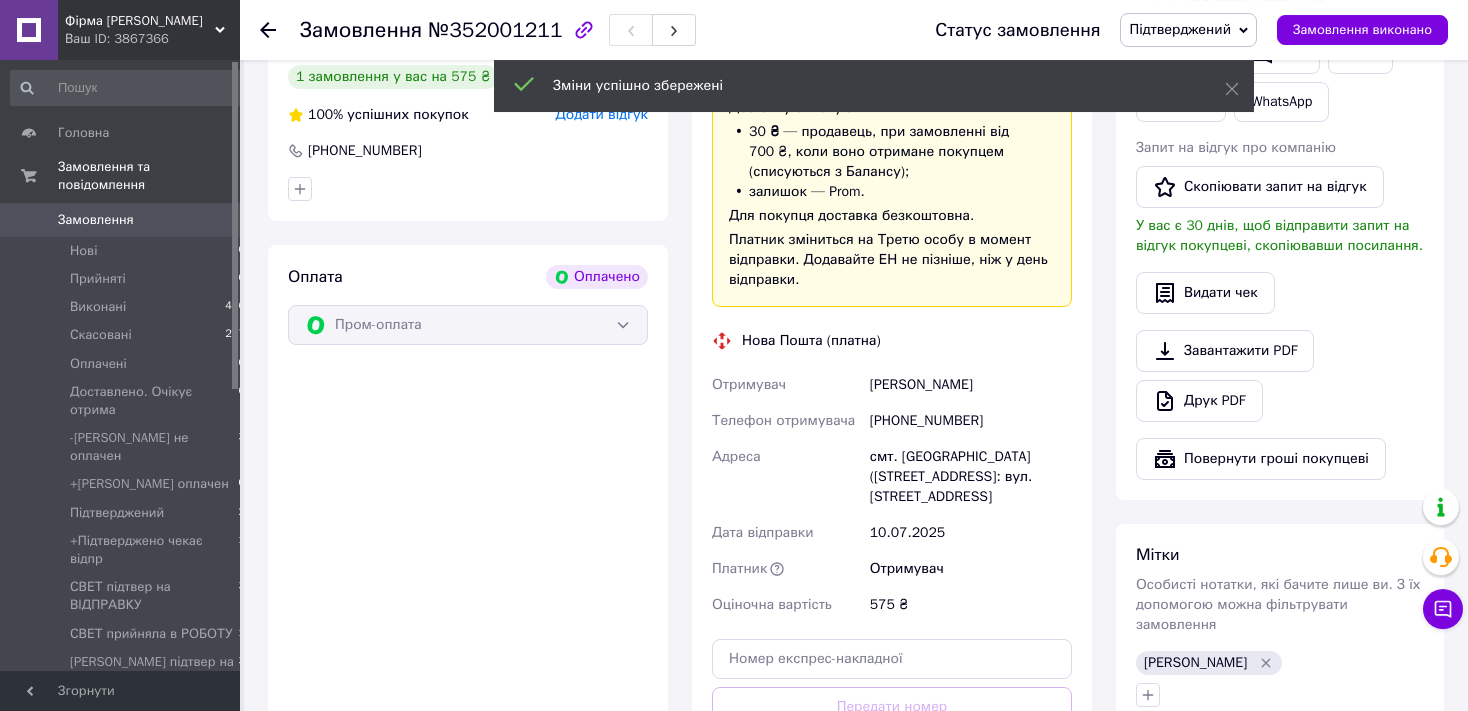 scroll, scrollTop: 1161, scrollLeft: 0, axis: vertical 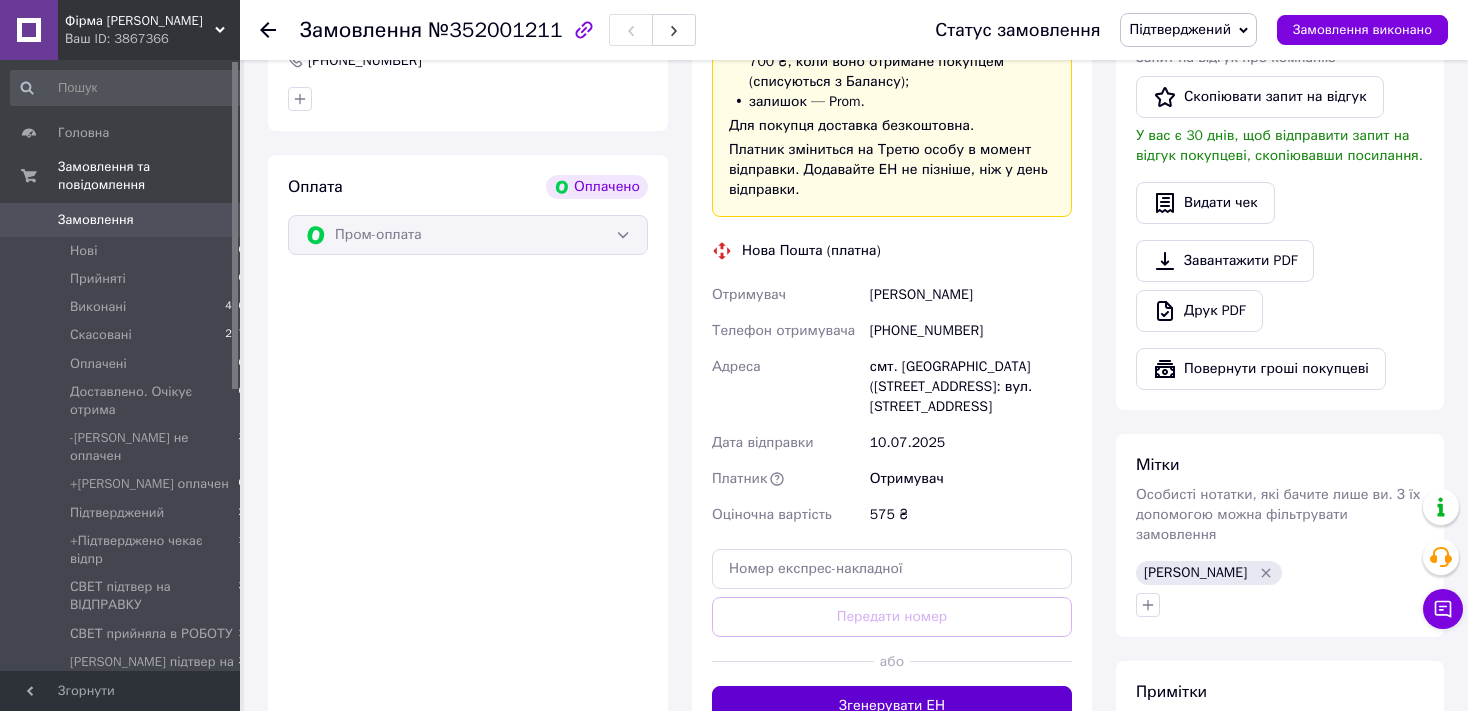 click on "Згенерувати ЕН" at bounding box center (892, 706) 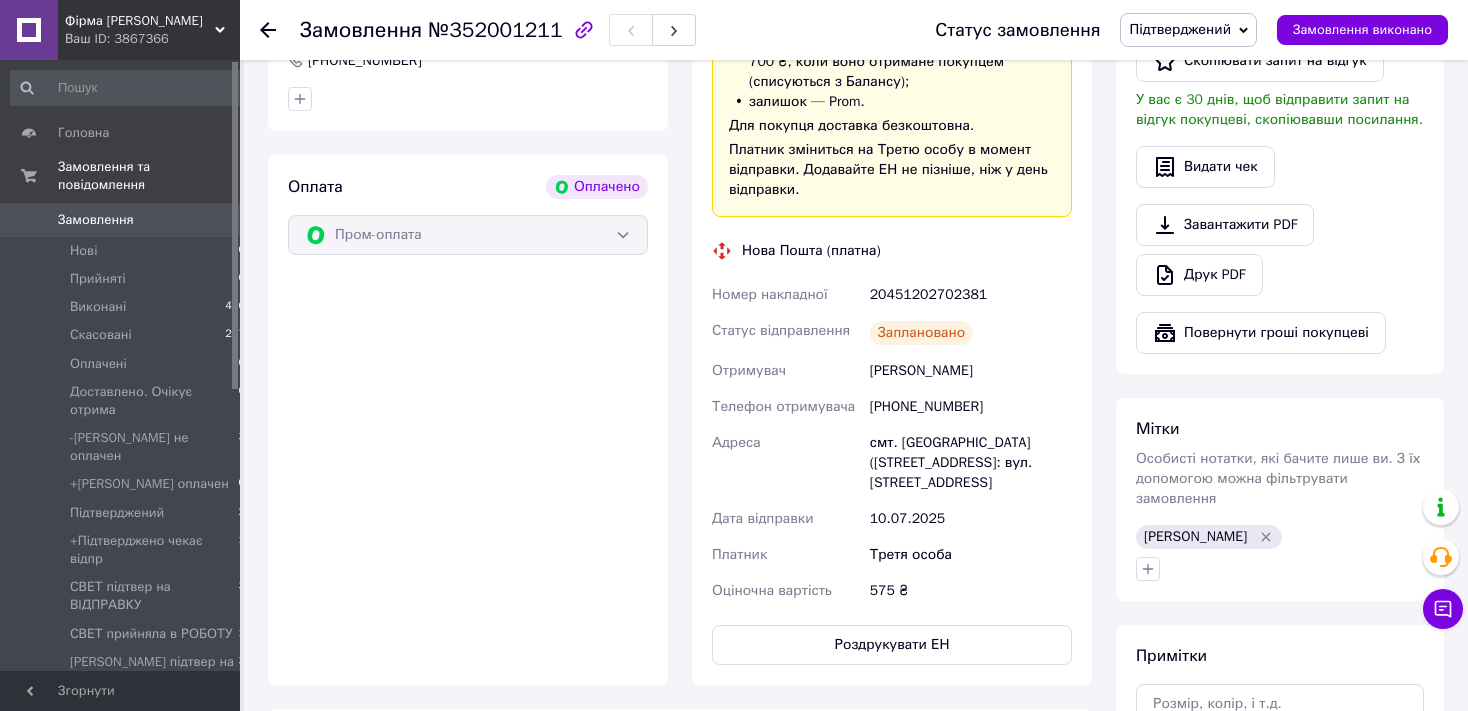 click 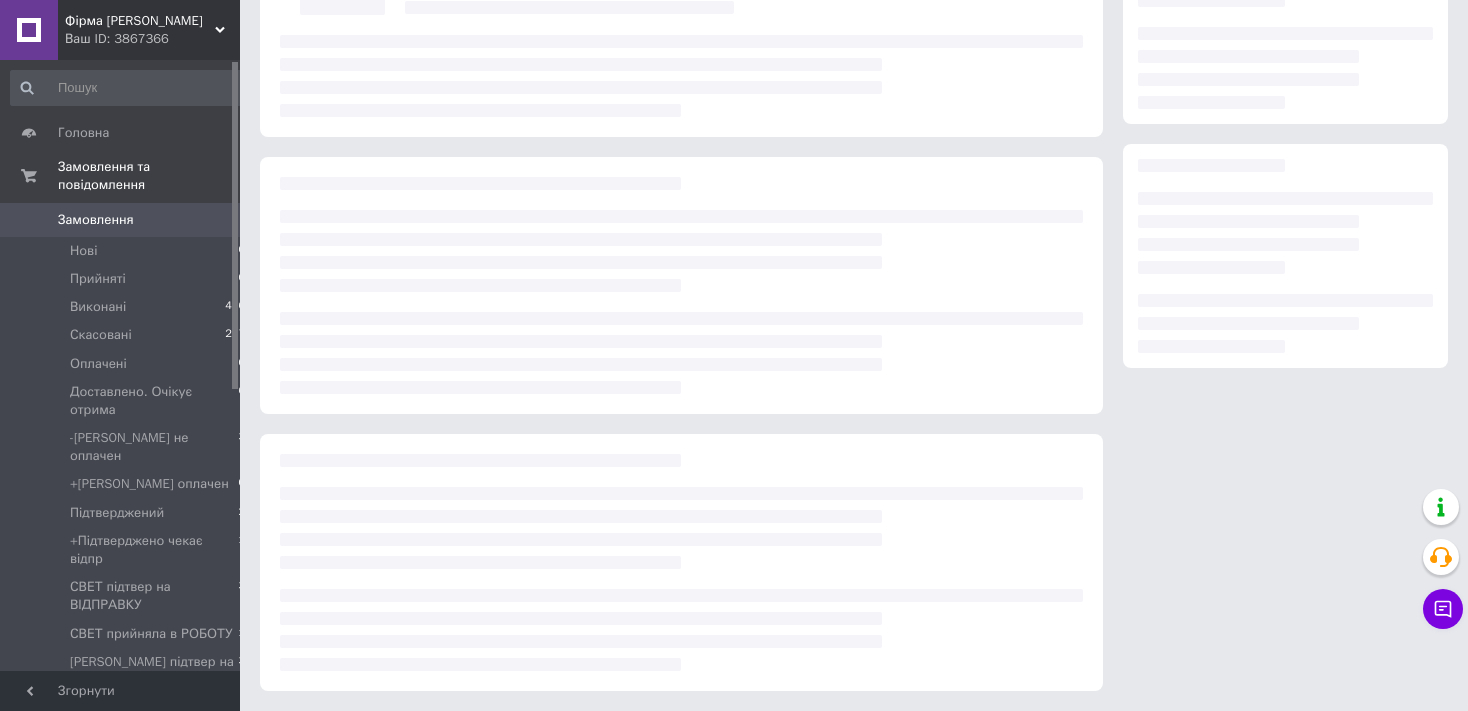 scroll, scrollTop: 203, scrollLeft: 0, axis: vertical 